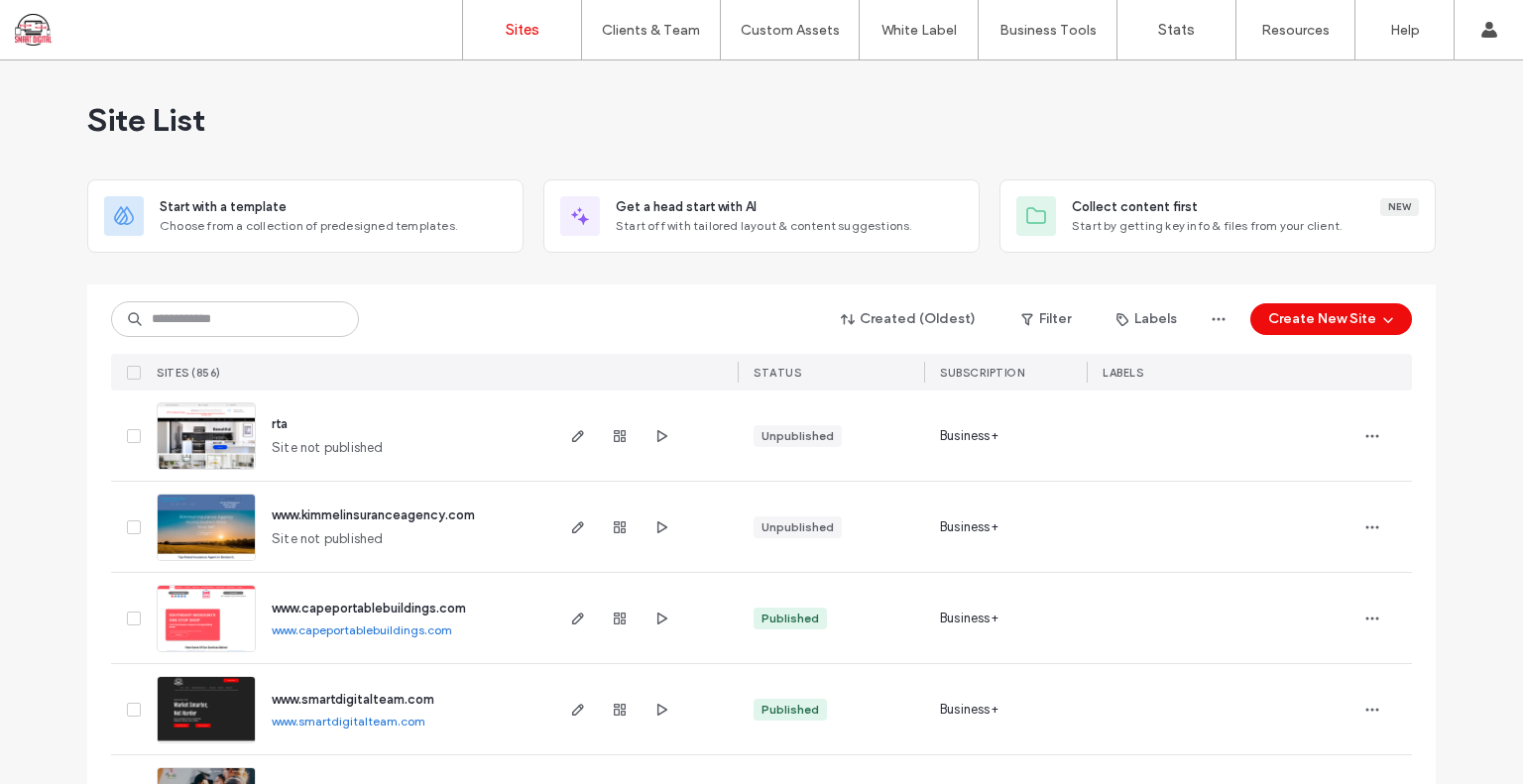 scroll, scrollTop: 0, scrollLeft: 0, axis: both 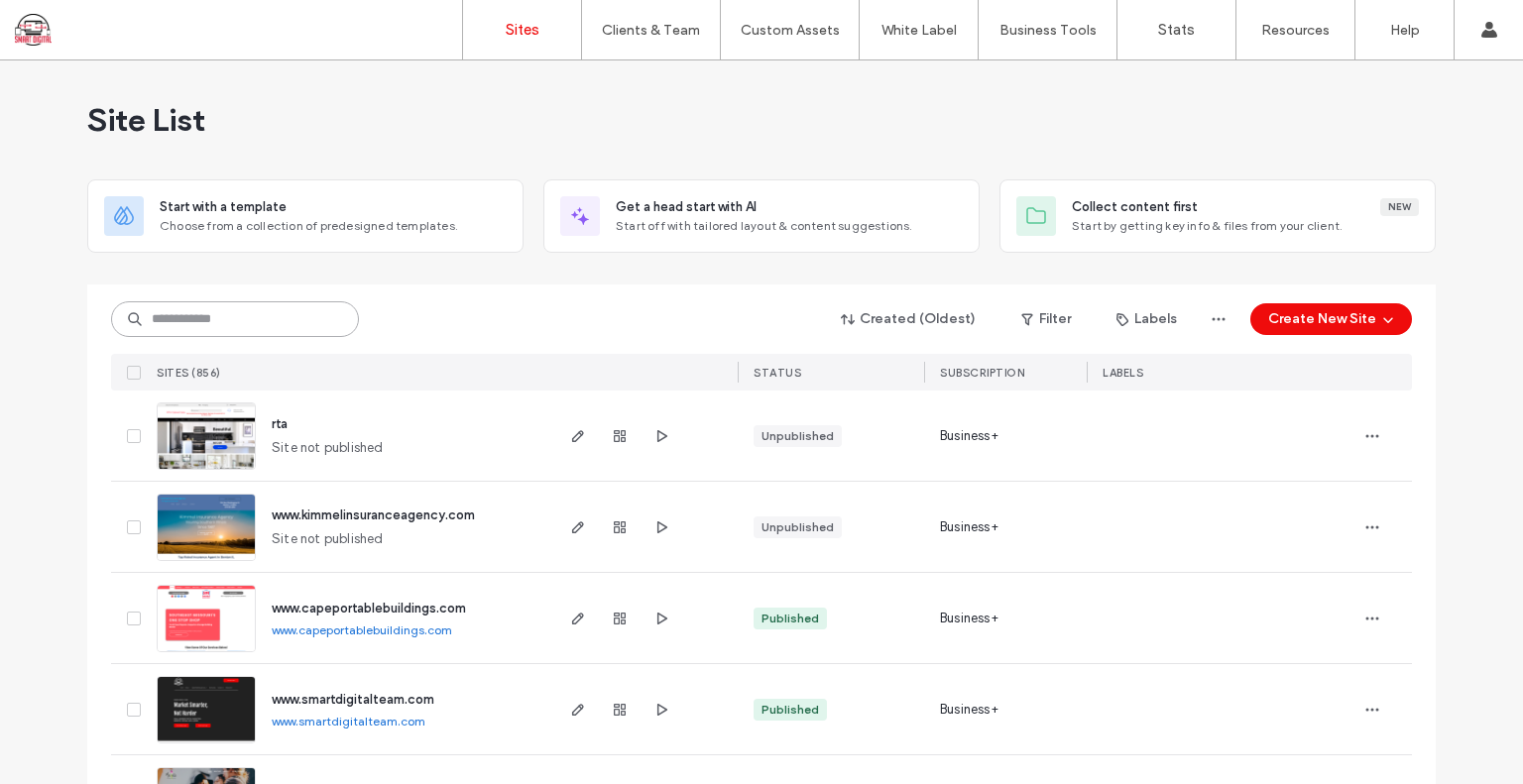 click at bounding box center (235, 319) 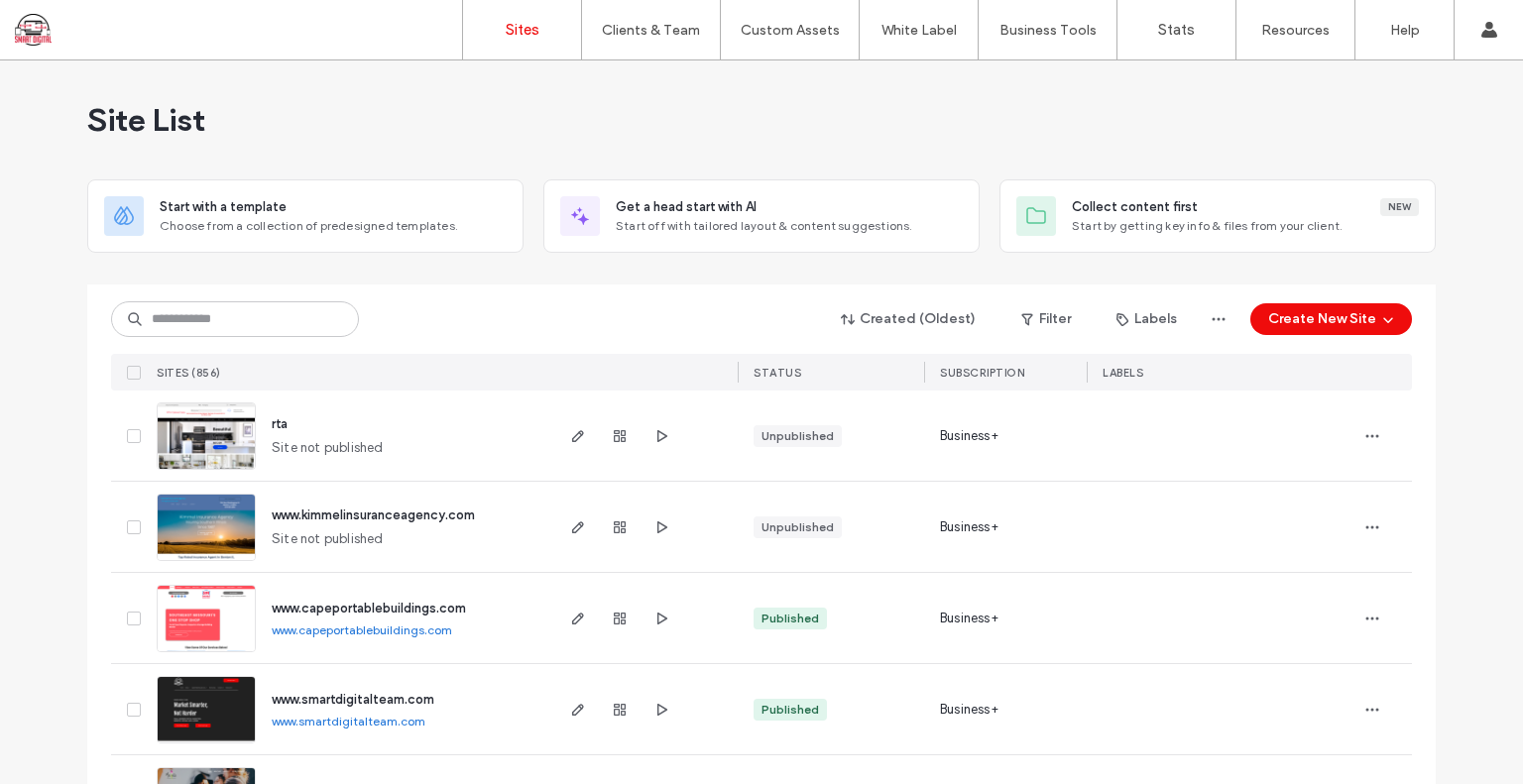 scroll, scrollTop: 0, scrollLeft: 0, axis: both 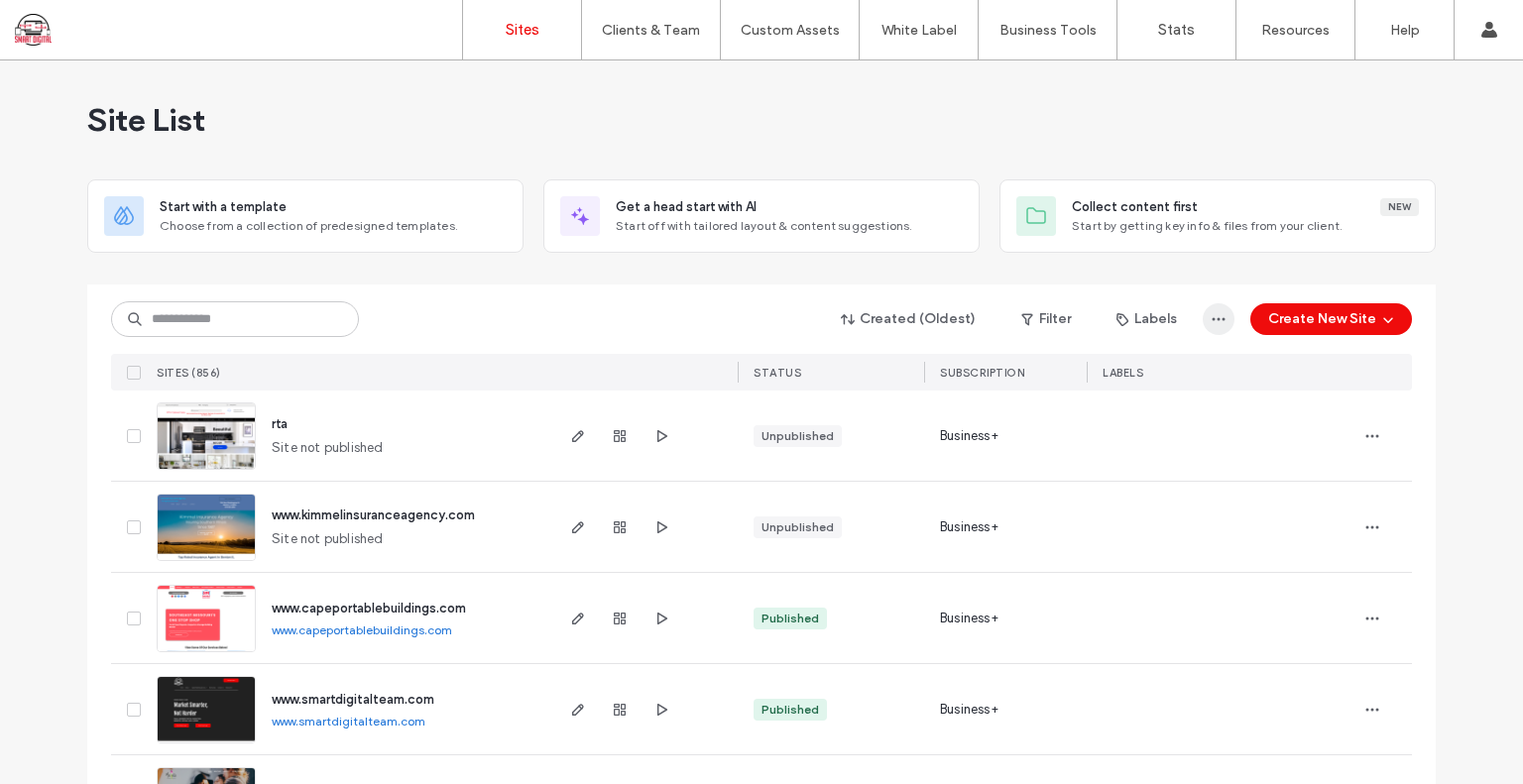 click 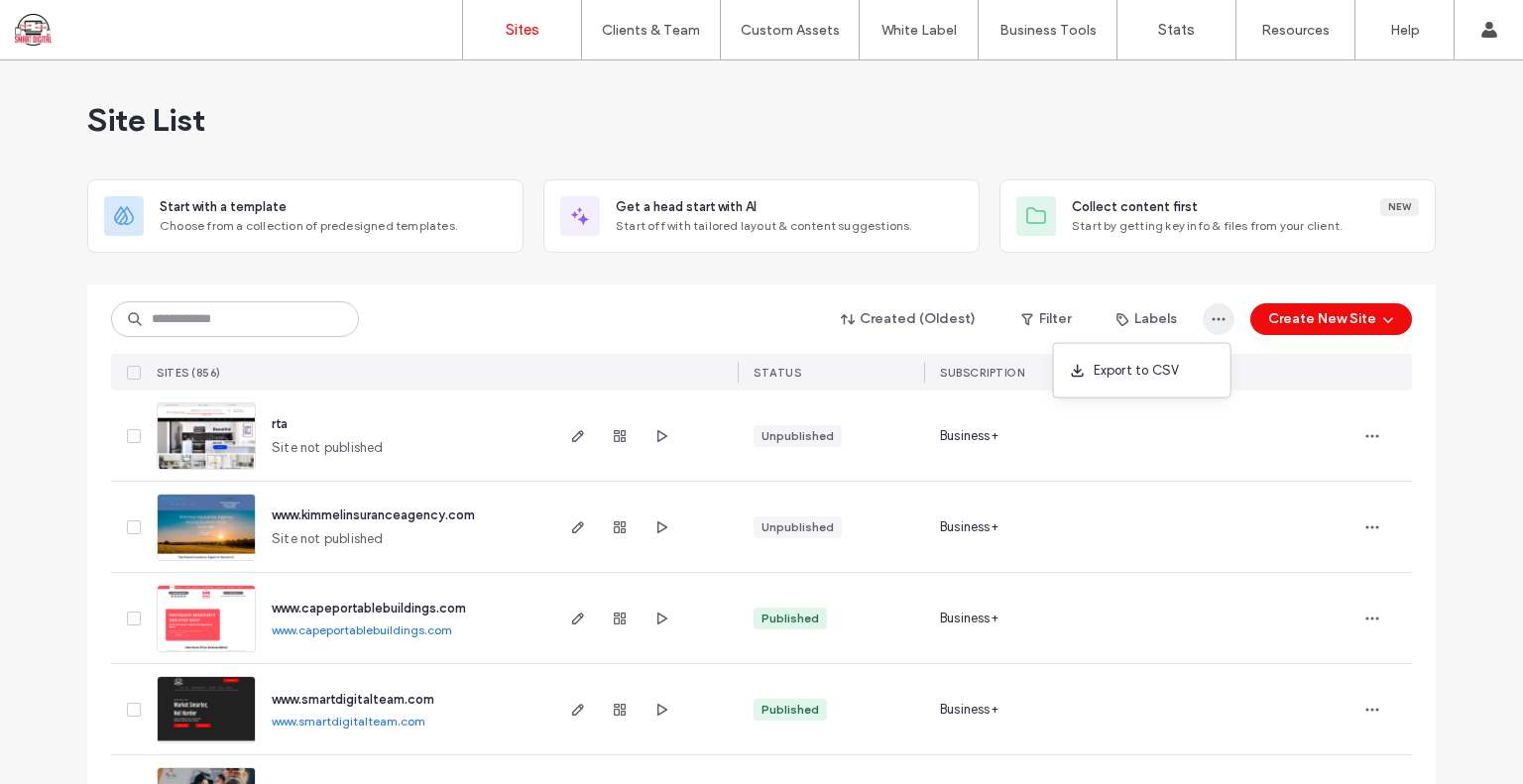 click 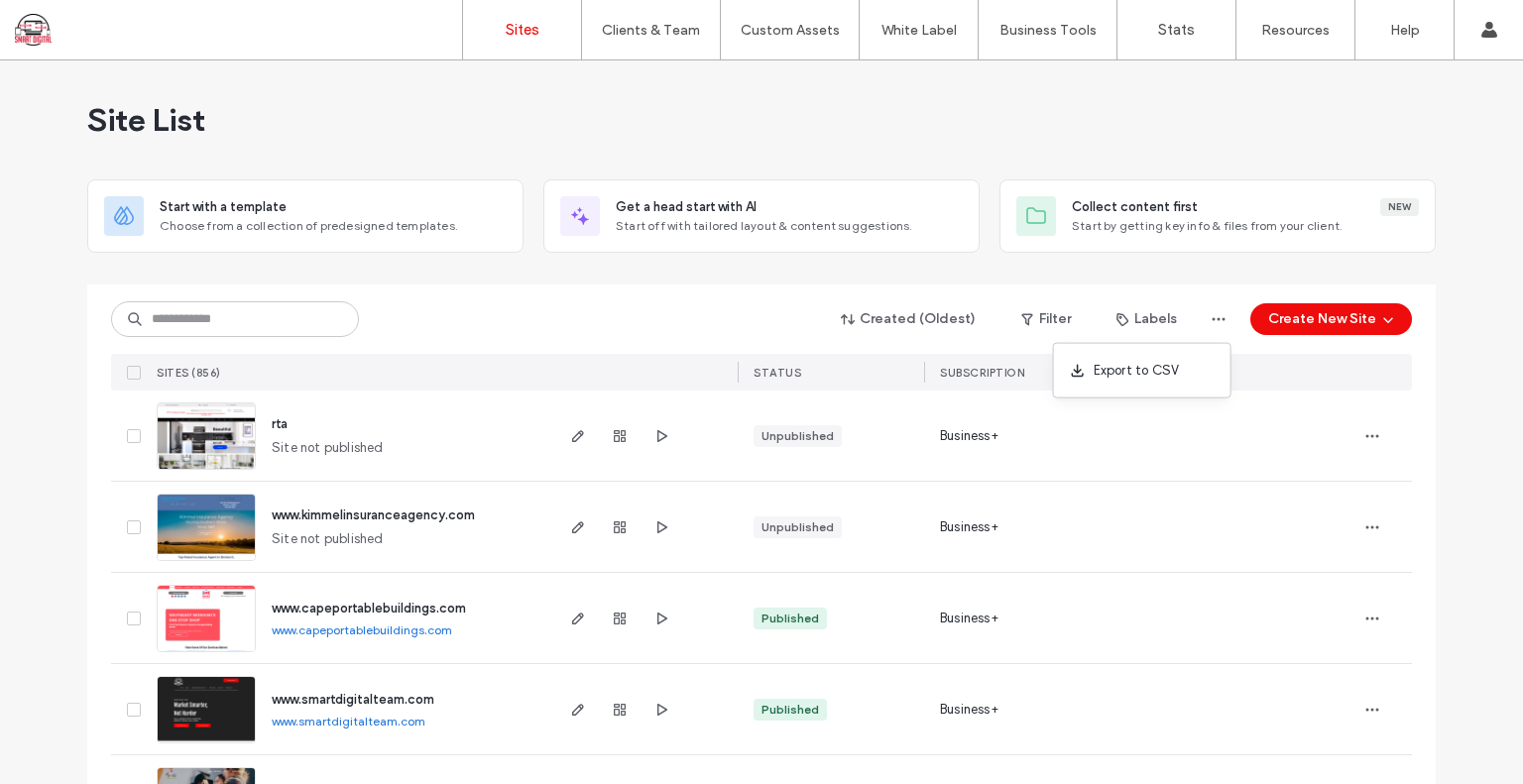 click on "Created (Oldest) Filter Labels Create New Site SITES (856) STATUS SUBSCRIPTION LABELS rta Site not published Unpublished Business+ www.kimmelinsuranceagency.com Site not published Unpublished Business+ www.capeportablebuildings.com www.capeportablebuildings.com Published Business+ www.smartdigitalteam.com www.smartdigitalteam.com Published Business+ www.mymwc.org www.mymwc.org Published Business+ www.whitenwithhyten.com www.whitenwithhyten.com Published Business+ www.bootheelmechanical.com www.bootheelmechanical.com Published Business+ hytenemergencysite Site not published Unpublished Business+ www.allenportablebuildings.com Site not published Unpublished Business+ www.craineheatingandcooling.com Site not published Unpublished Business+ www.virtualclericalsolutions.com www.virtualclericalsolutions.com Published Business+ www.weekesales.com Site not published Unpublished Business+ www.treehouseroofing.com Site not published Unpublished Business+ www.bootheeldieselfuelinjectionservice.com Published Business+ 1" at bounding box center [762, 3780] 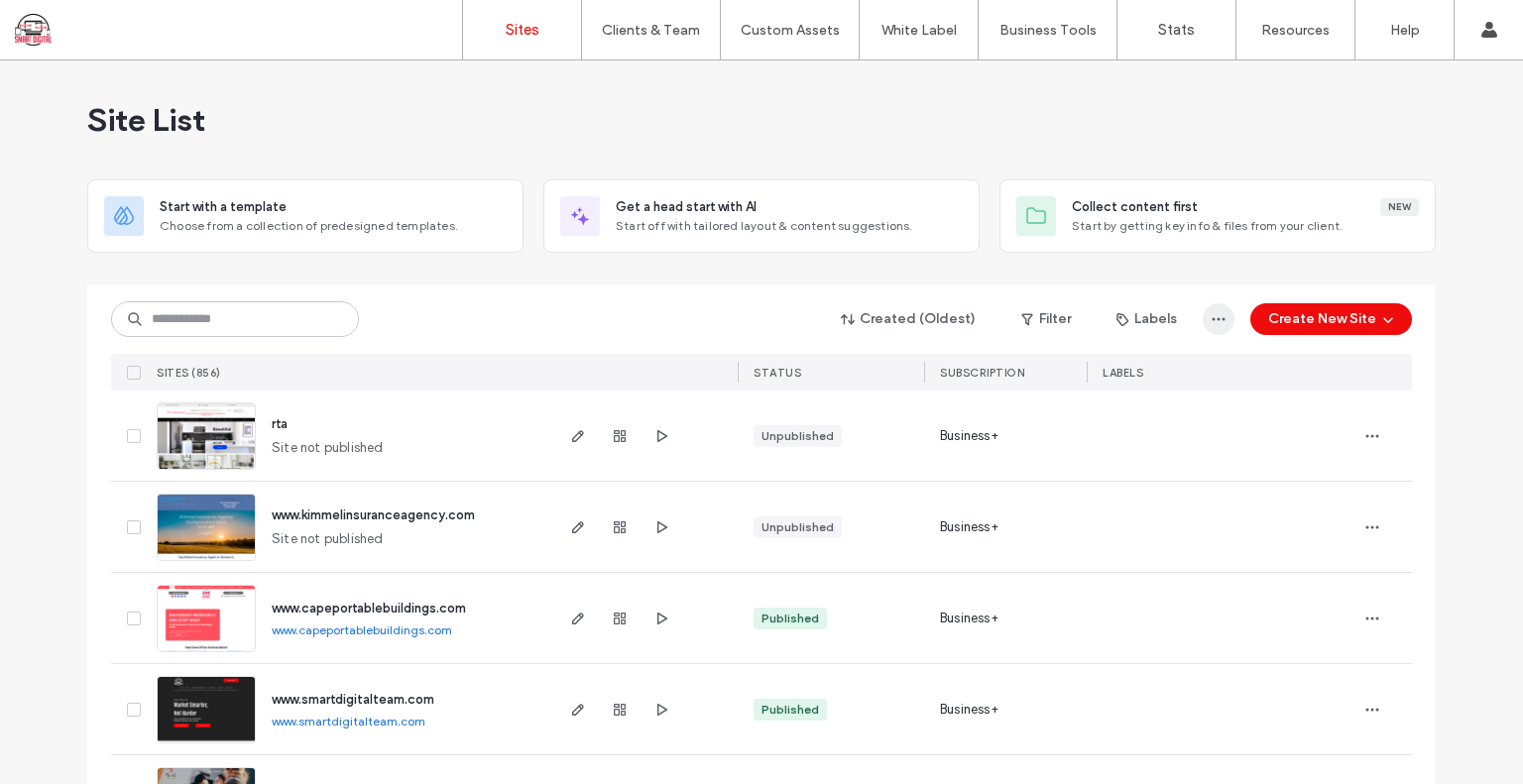 click 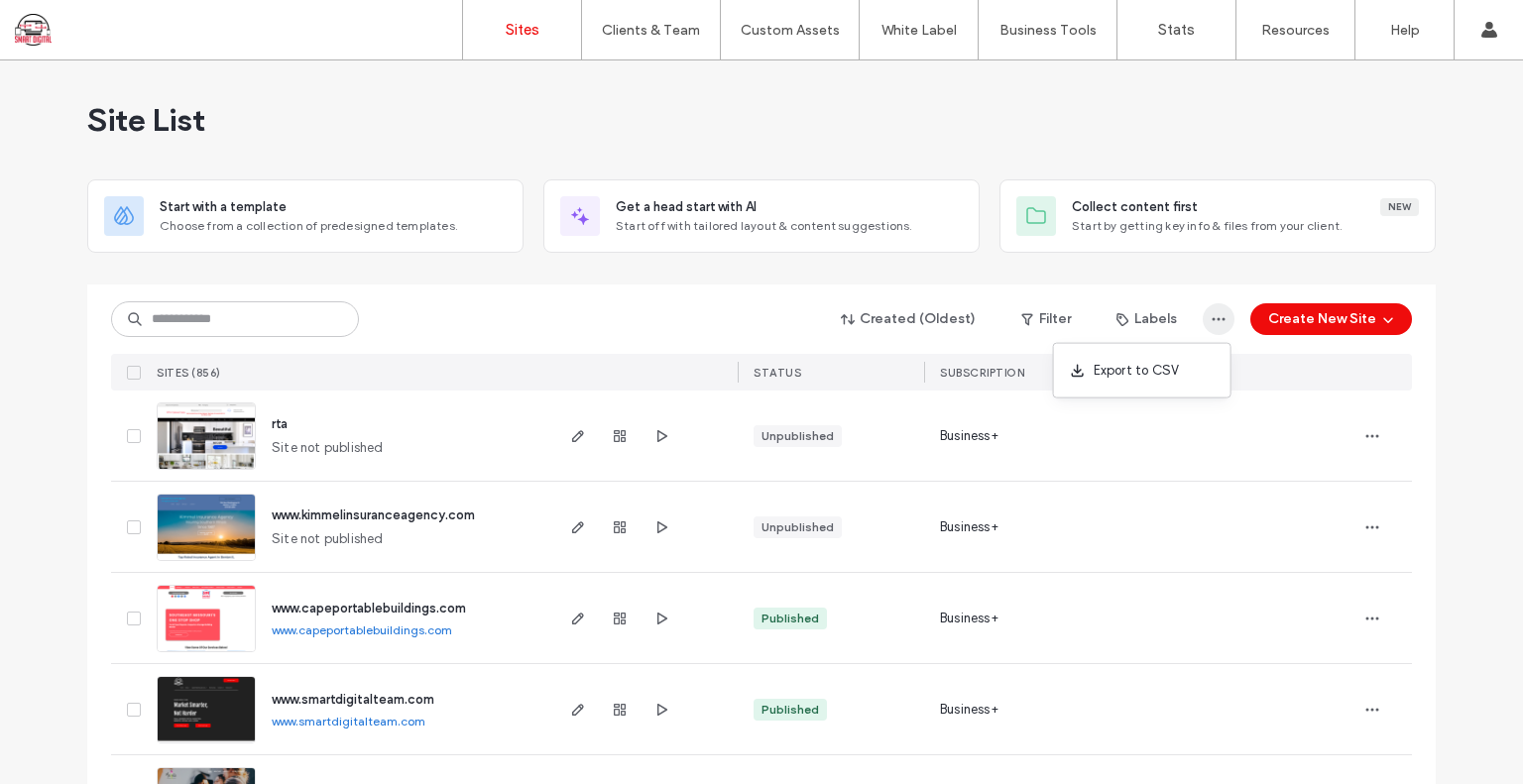 click 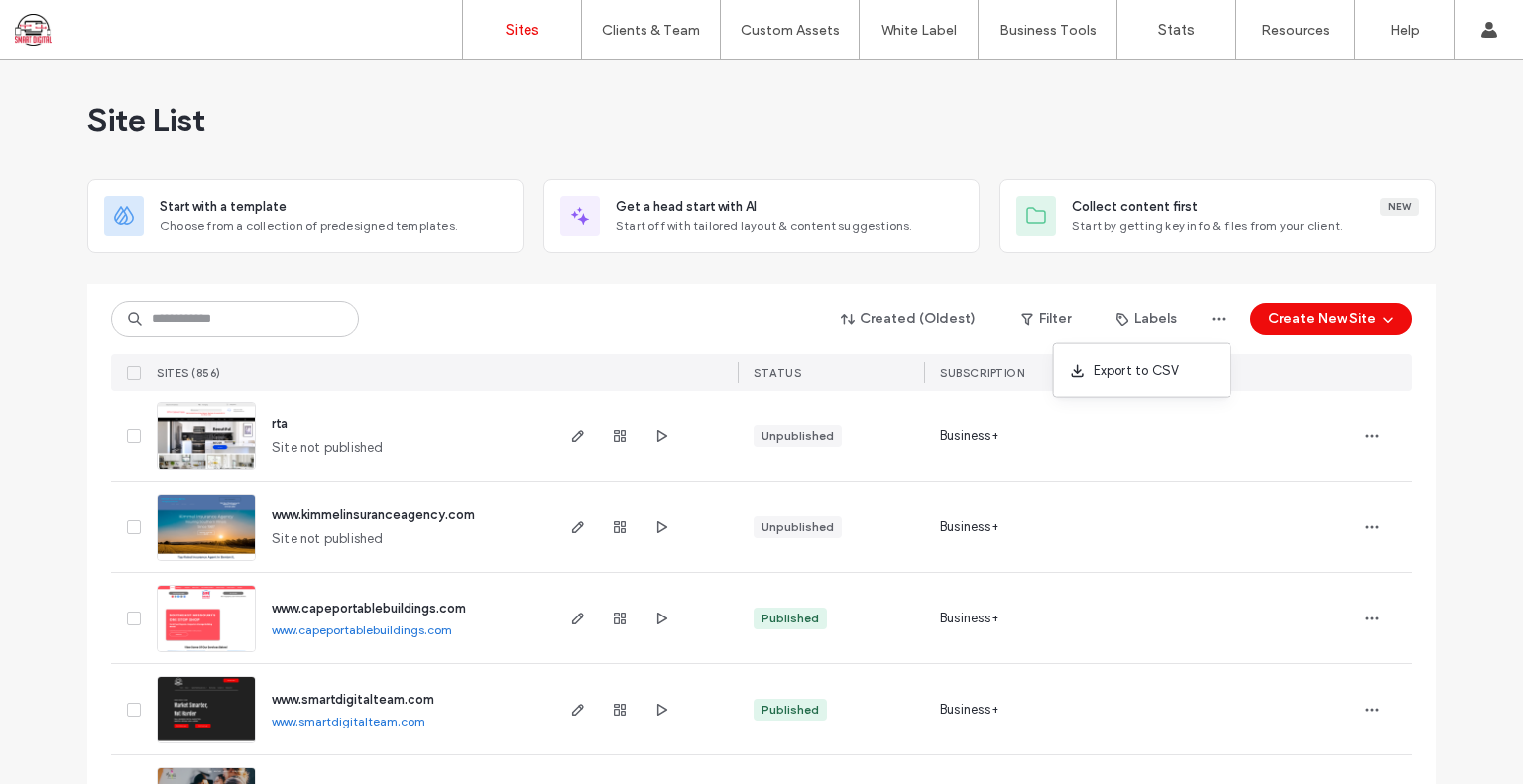 click on "Site List Start with a template Choose from a collection of predesigned templates. Get a head start with AI Start off with tailored layout & content suggestions. Collect content first New Start by getting key info & files from your client. Created (Oldest) Filter Labels Create New Site SITES (856) STATUS SUBSCRIPTION LABELS rta Site not published Unpublished Business+ www.kimmelinsuranceagency.com Site not published Unpublished Business+ www.capeportablebuildings.com www.capeportablebuildings.com Published Business+ www.smartdigitalteam.com www.smartdigitalteam.com Published Business+ www.mymwc.org www.mymwc.org Published Business+ www.whitenwithhyten.com www.whitenwithhyten.com Published Business+ www.bootheelmechanical.com www.bootheelmechanical.com Published Business+ hytenemergencysite Site not published Unpublished Business+ www.allenportablebuildings.com Site not published Unpublished Business+ www.craineheatingandcooling.com Site not published Unpublished Business+ www.virtualclericalsolutions.com 1 2" at bounding box center [762, 3680] 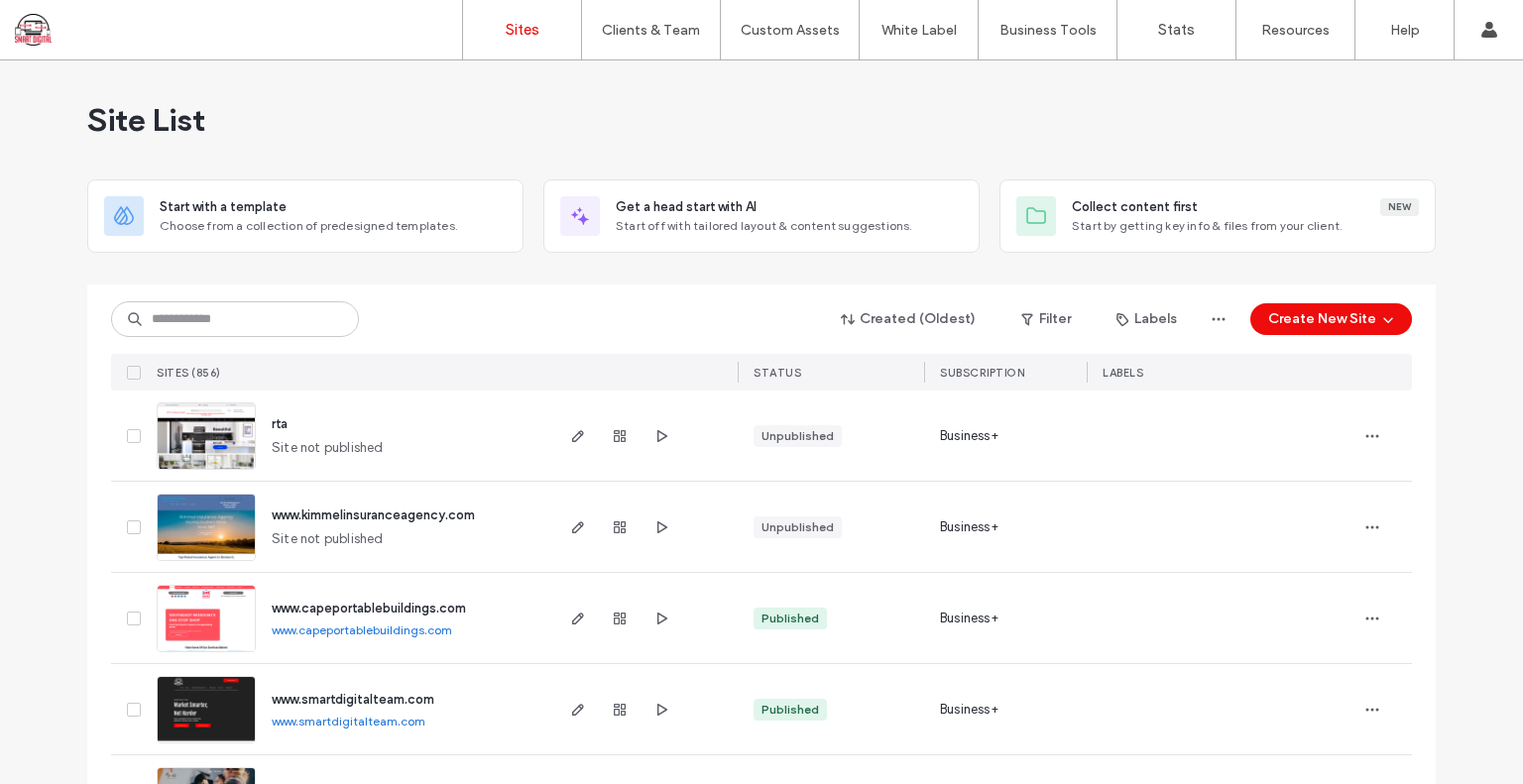 drag, startPoint x: 1303, startPoint y: 372, endPoint x: 1443, endPoint y: 407, distance: 144.3087 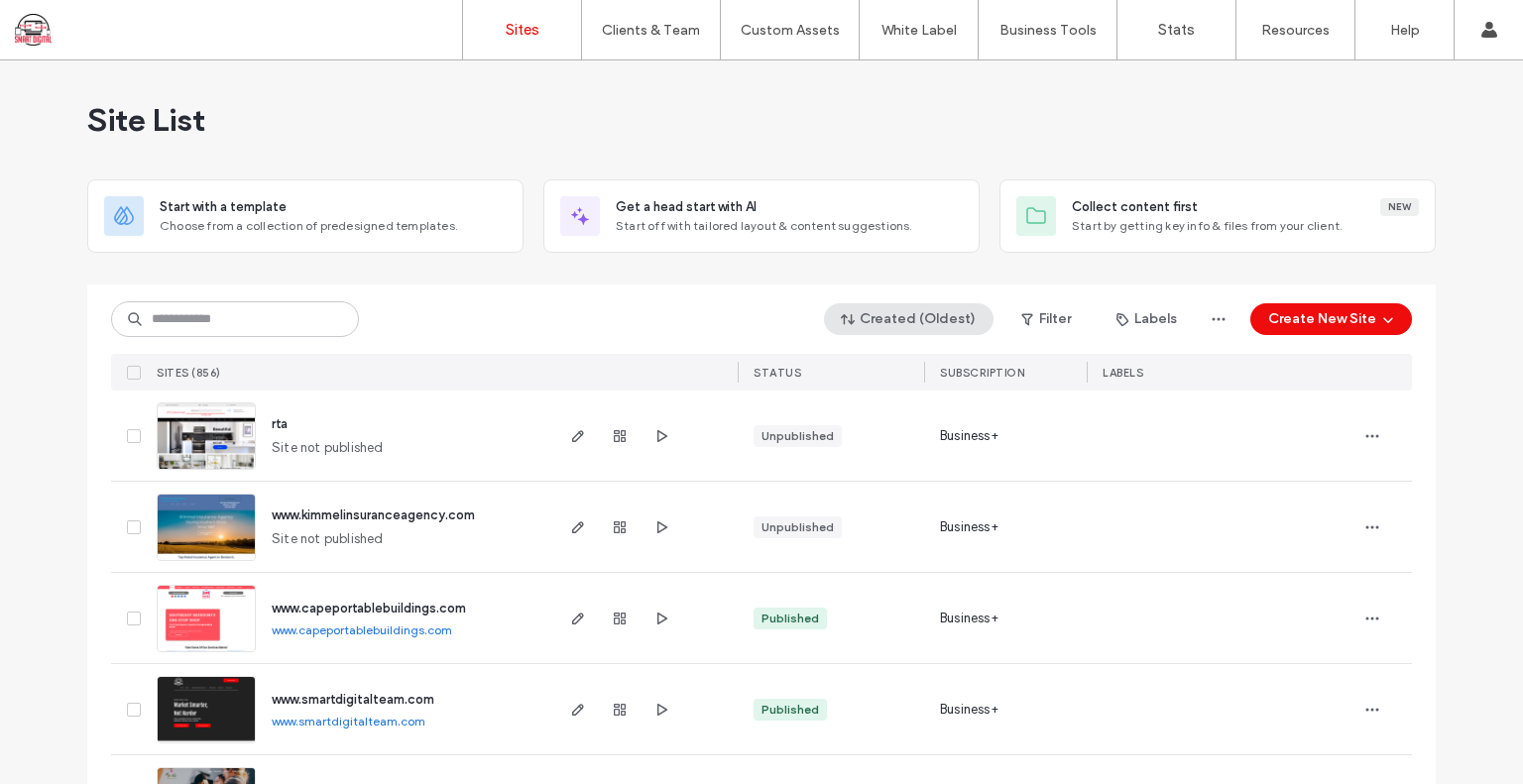 click on "Created (Oldest)" at bounding box center [908, 319] 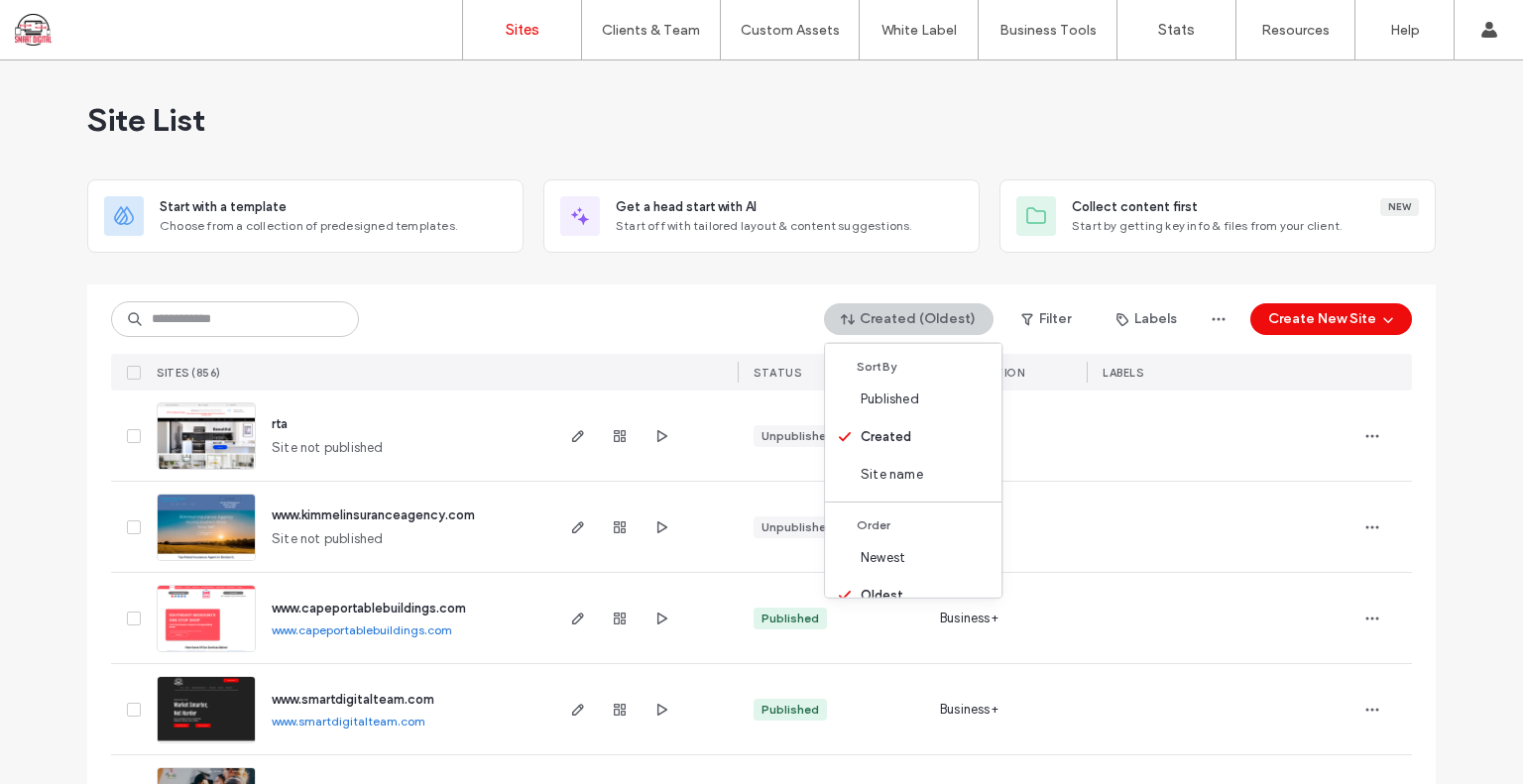 click on "Created (Oldest)" at bounding box center [908, 319] 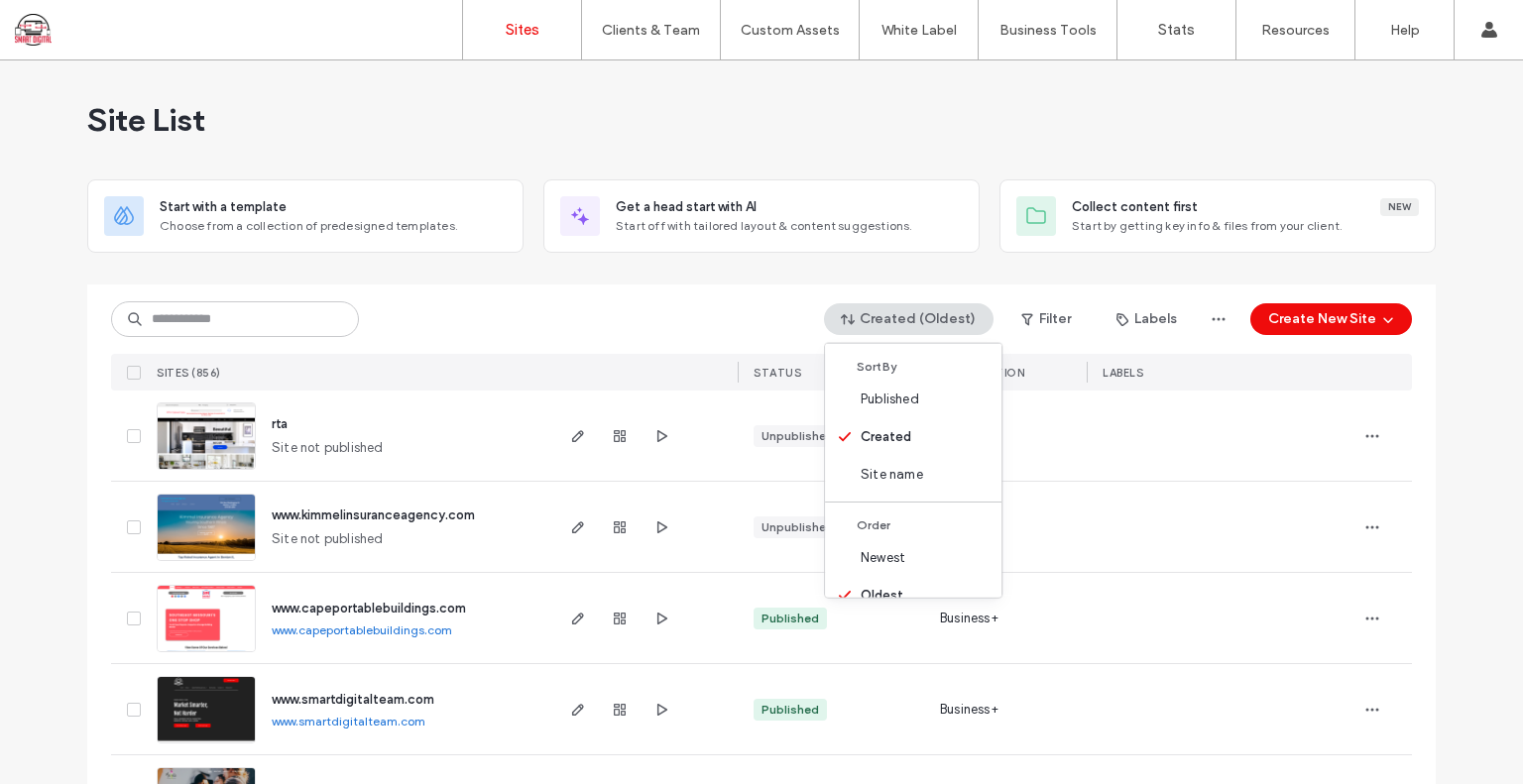 click on "Site List Start with a template Choose from a collection of predesigned templates. Get a head start with AI Start off with tailored layout & content suggestions. Collect content first New Start by getting key info & files from your client. Created (Oldest) Filter Labels Create New Site SITES (856) STATUS SUBSCRIPTION LABELS rta Site not published Unpublished Business+ www.kimmelinsuranceagency.com Site not published Unpublished Business+ www.capeportablebuildings.com www.capeportablebuildings.com Published Business+ www.smartdigitalteam.com www.smartdigitalteam.com Published Business+ www.mymwc.org www.mymwc.org Published Business+ www.whitenwithhyten.com www.whitenwithhyten.com Published Business+ www.bootheelmechanical.com www.bootheelmechanical.com Published Business+ hytenemergencysite Site not published Unpublished Business+ www.allenportablebuildings.com Site not published Unpublished Business+ www.craineheatingandcooling.com Site not published Unpublished Business+ www.virtualclericalsolutions.com 1 2" at bounding box center [762, 3680] 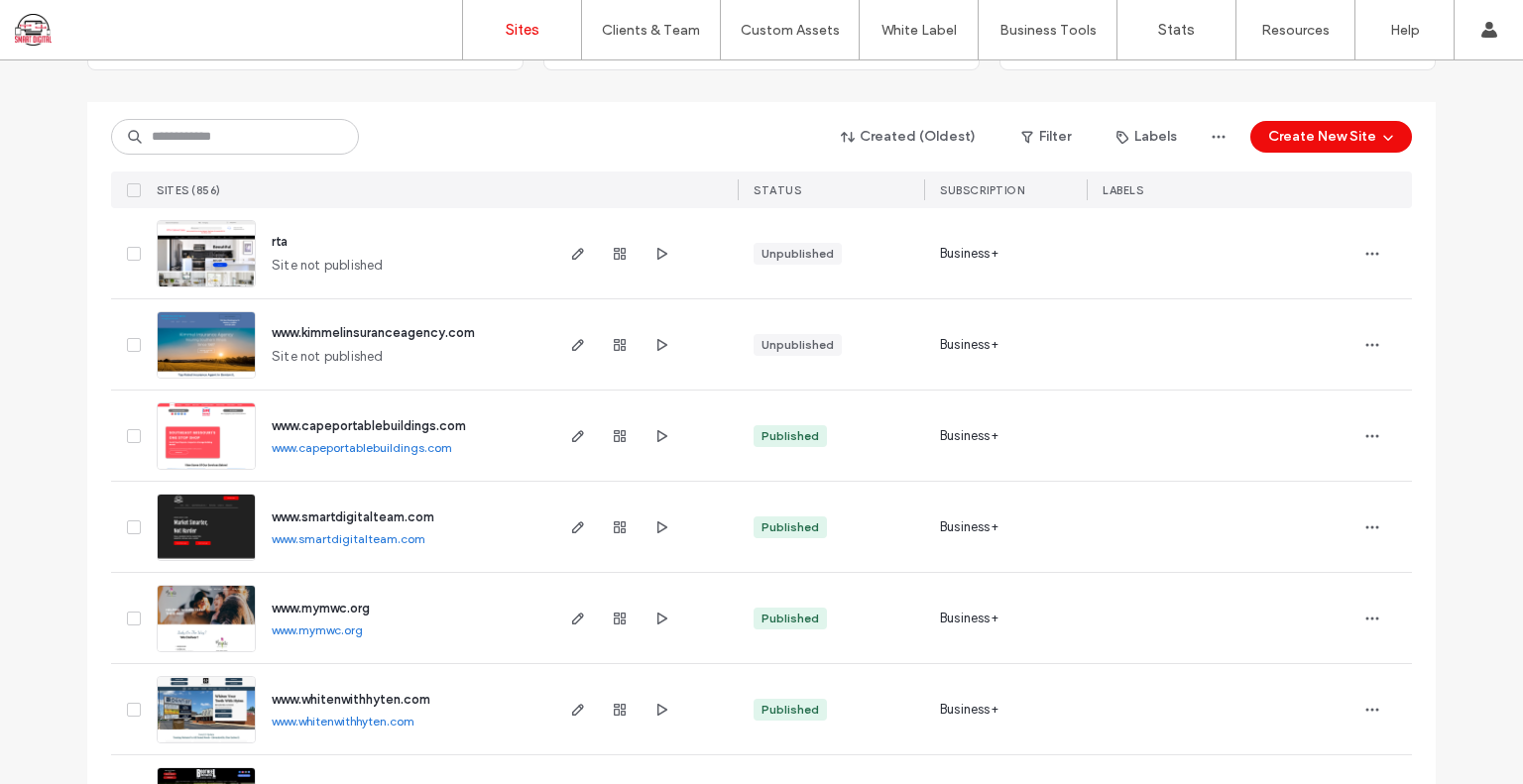scroll, scrollTop: 198, scrollLeft: 0, axis: vertical 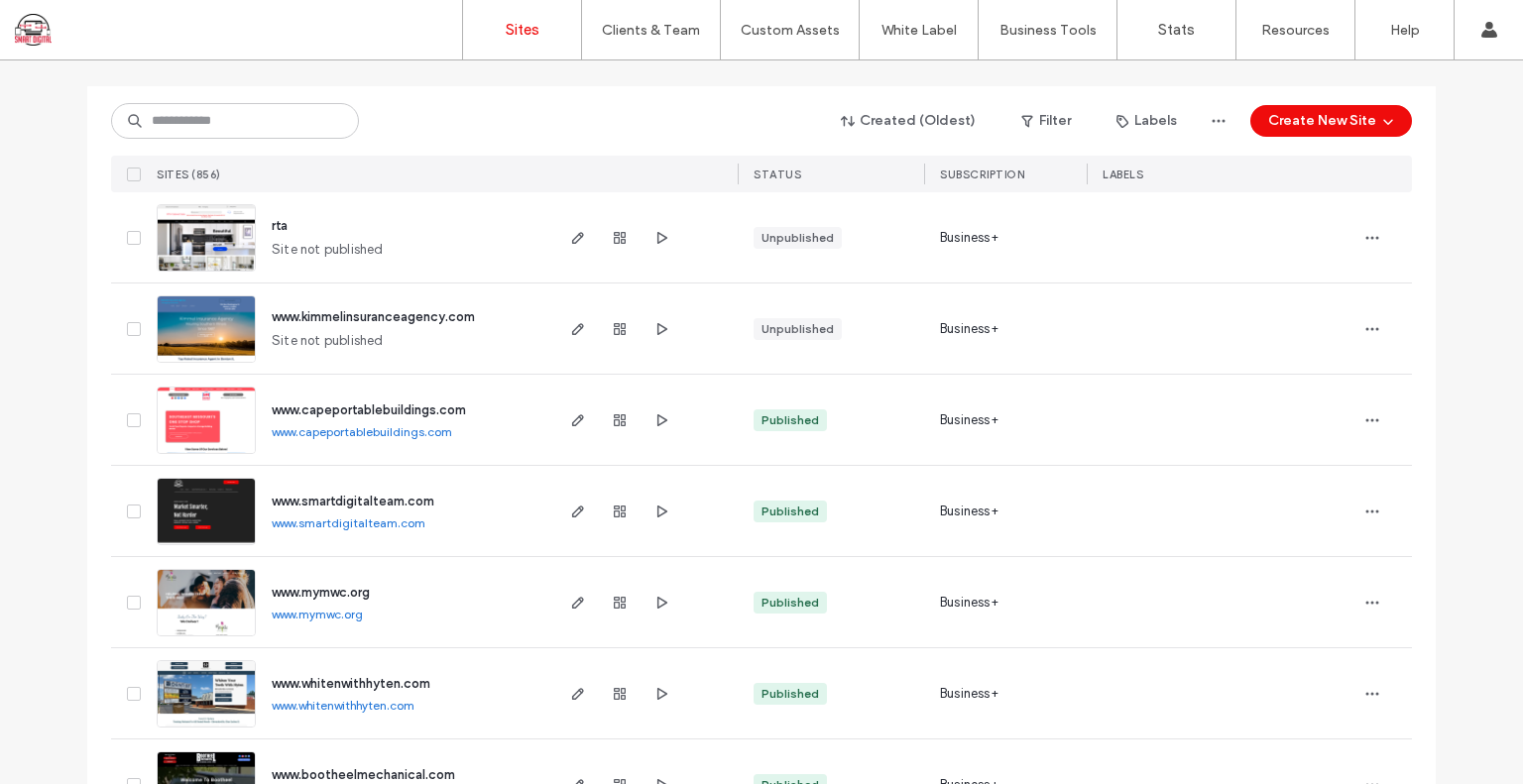 click on "rta" at bounding box center [280, 225] 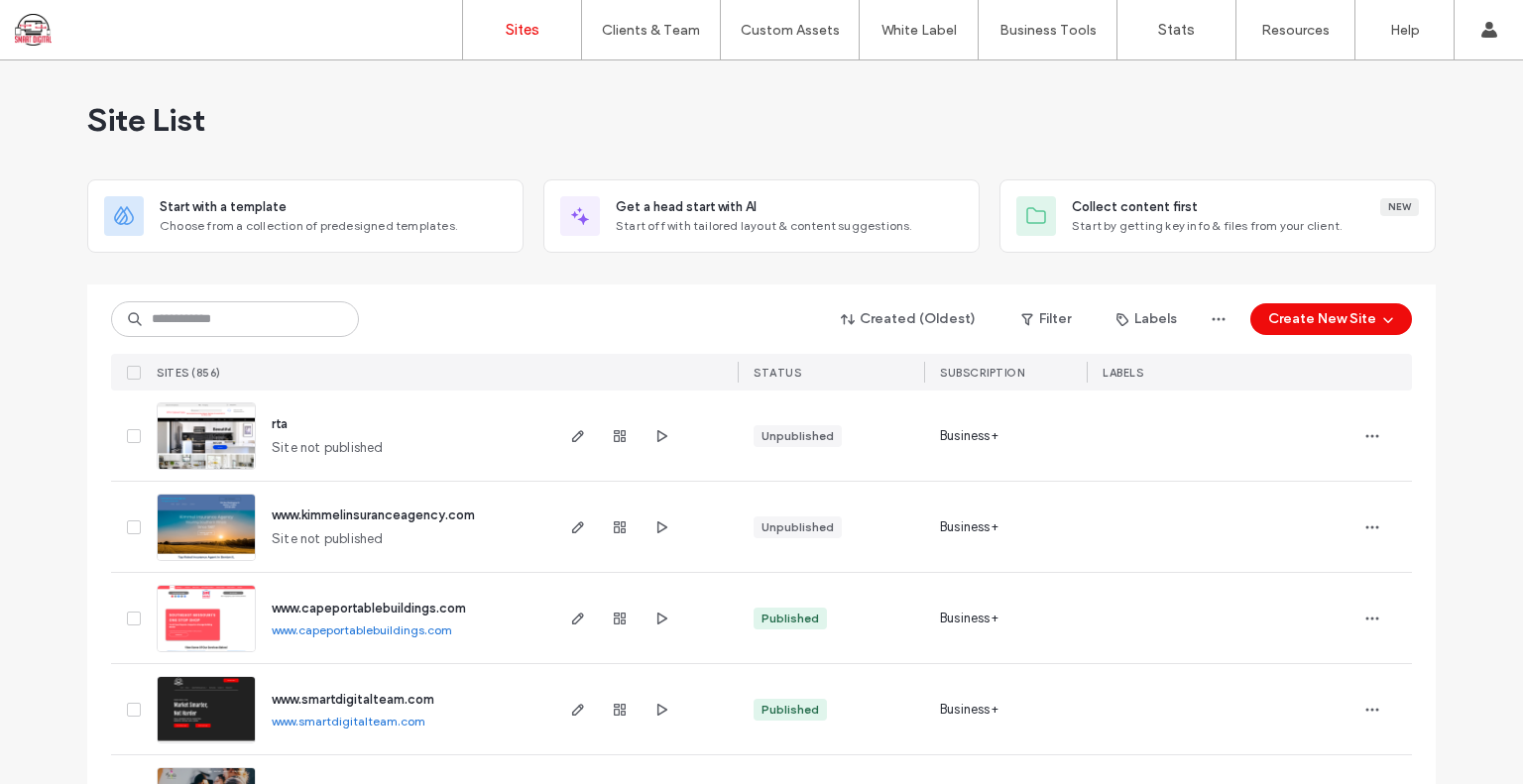 scroll, scrollTop: 0, scrollLeft: 0, axis: both 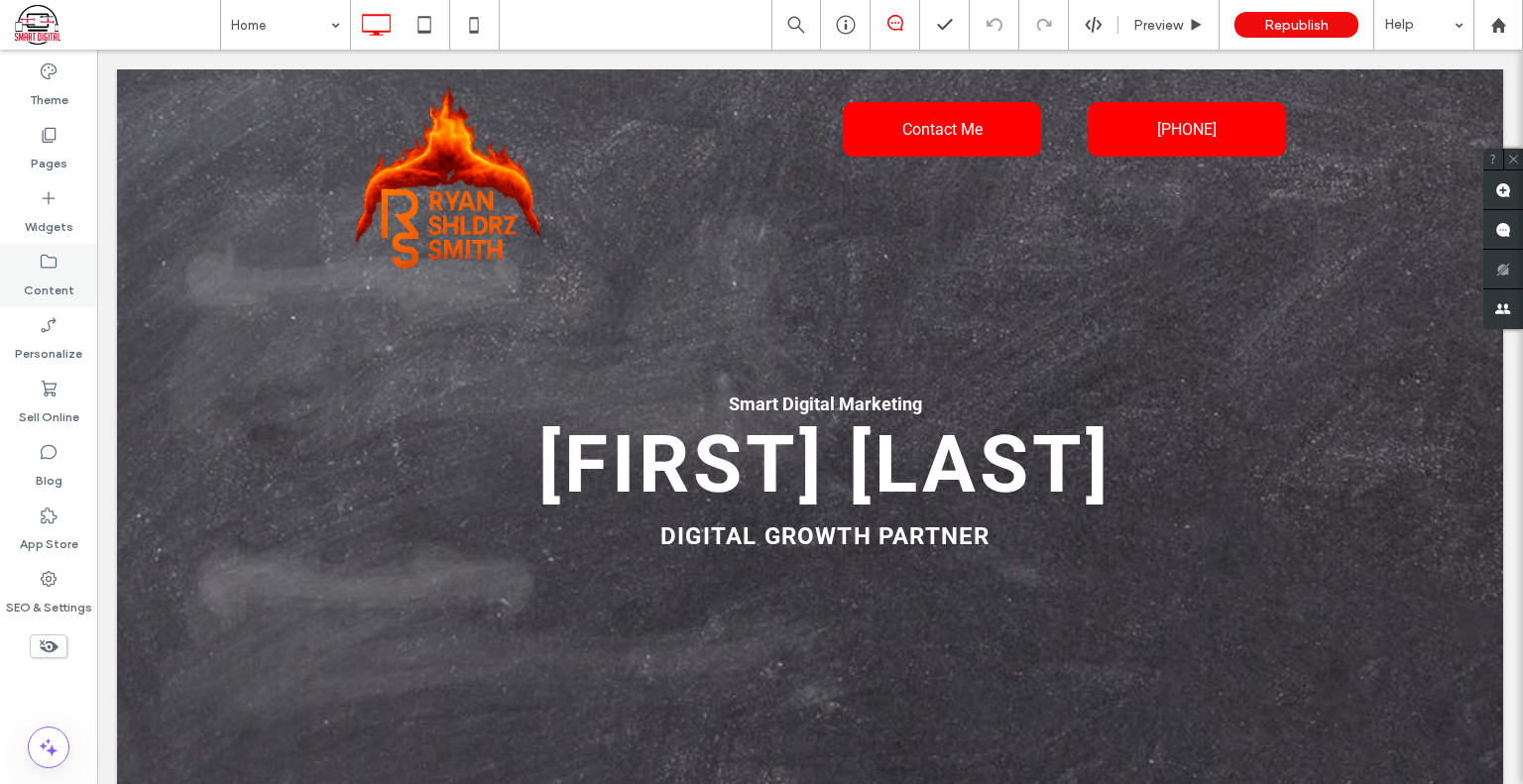 click on "Content" at bounding box center (49, 285) 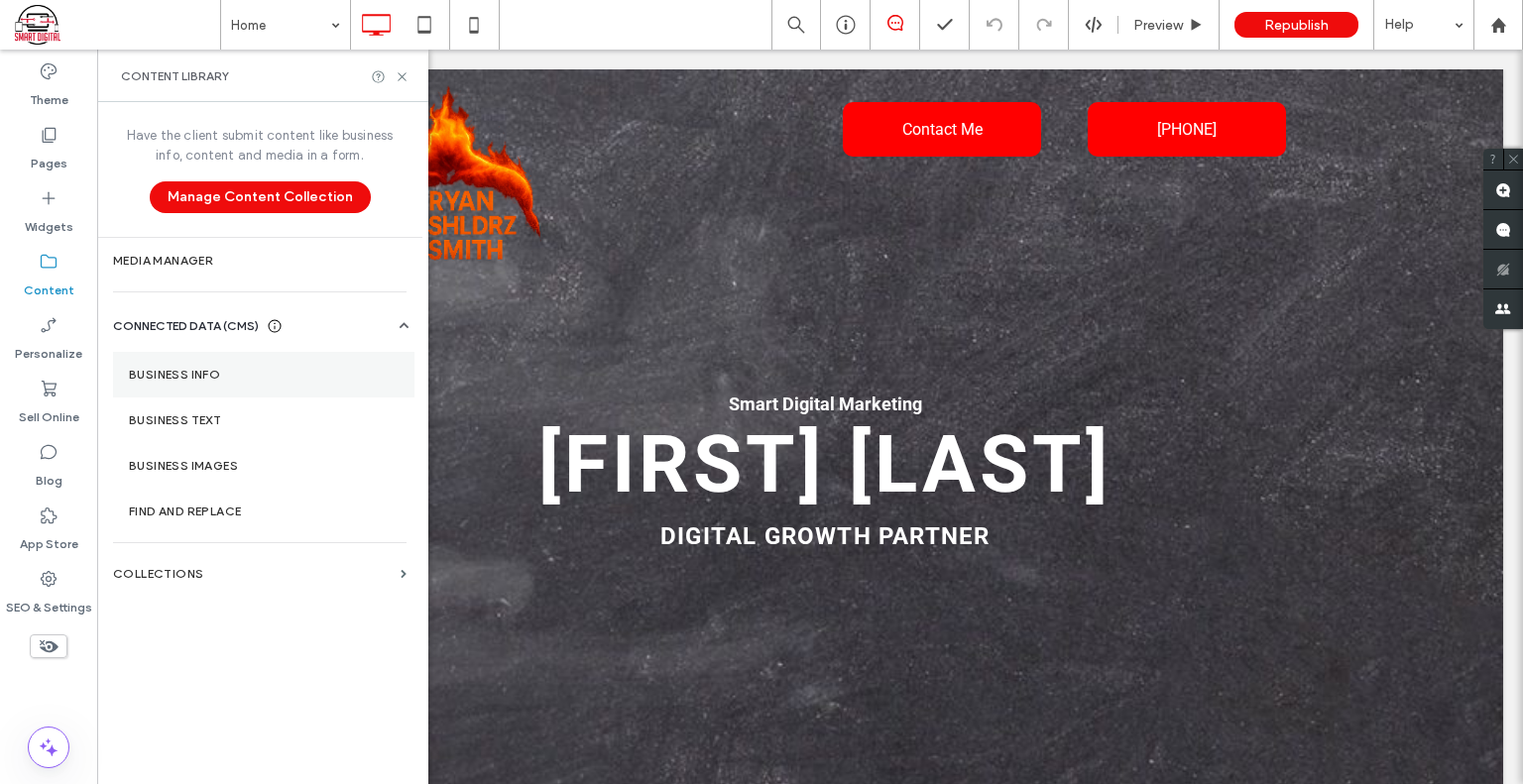 click on "Business Info" at bounding box center [264, 375] 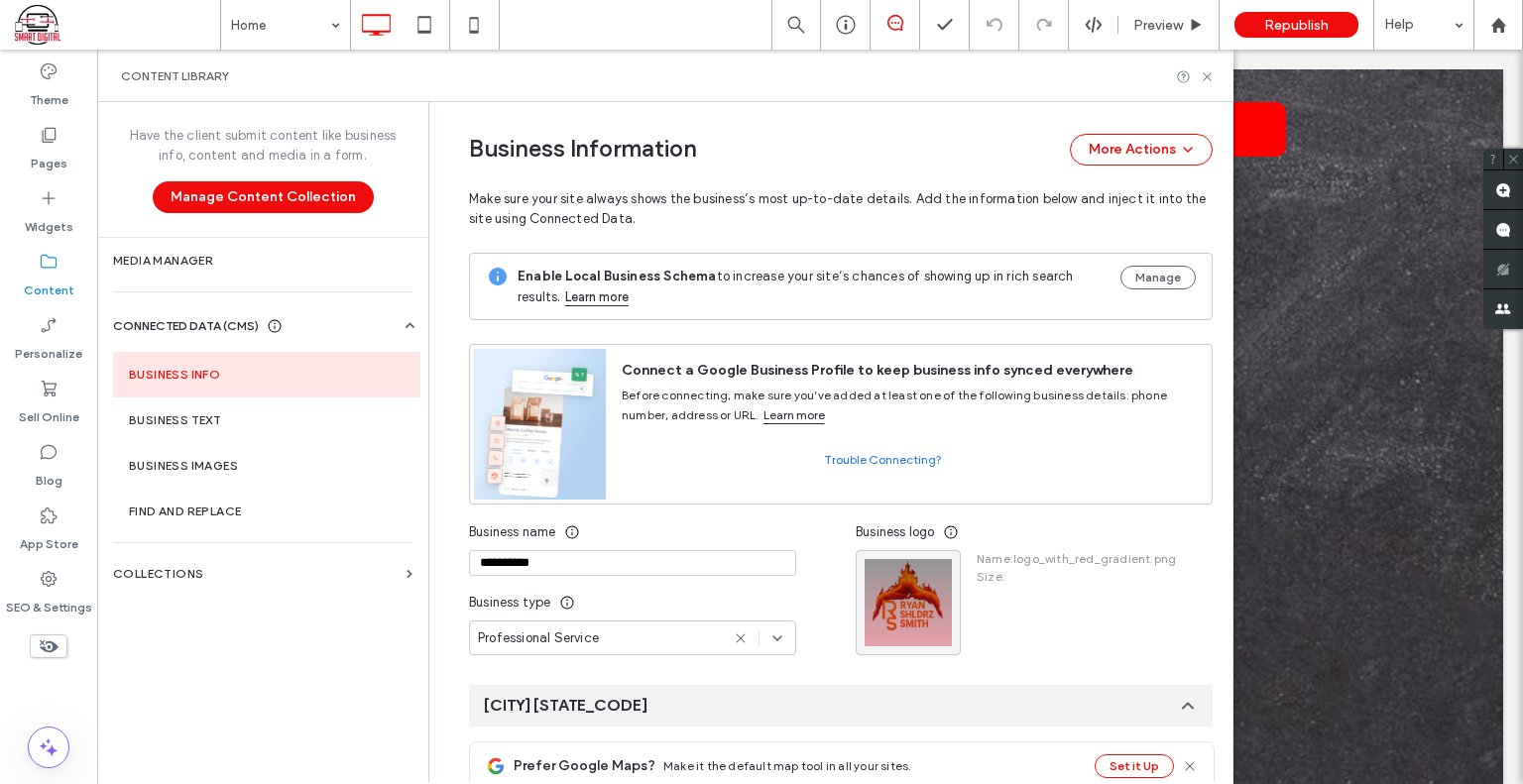 scroll, scrollTop: 127, scrollLeft: 0, axis: vertical 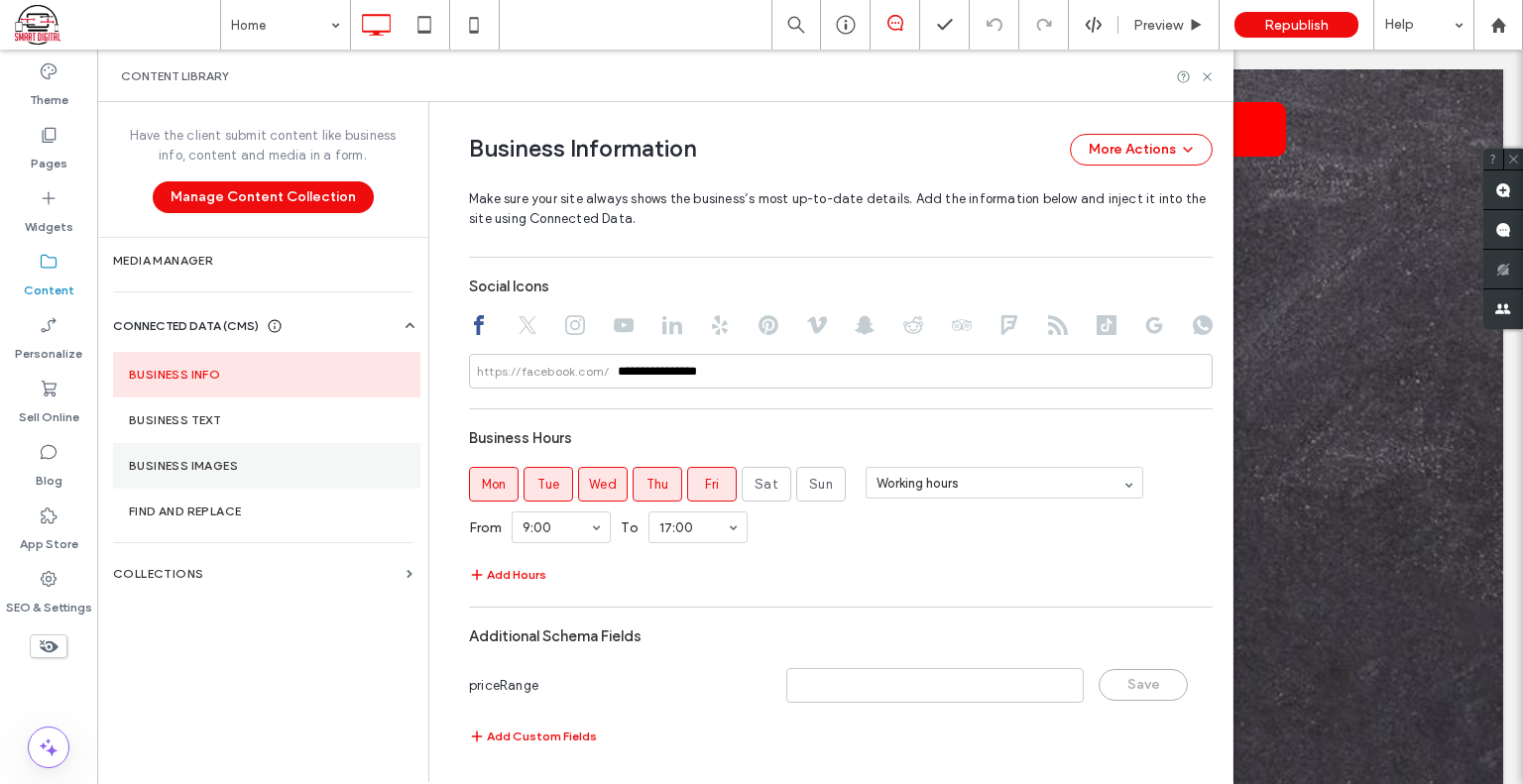 click on "Business Images" at bounding box center [267, 466] 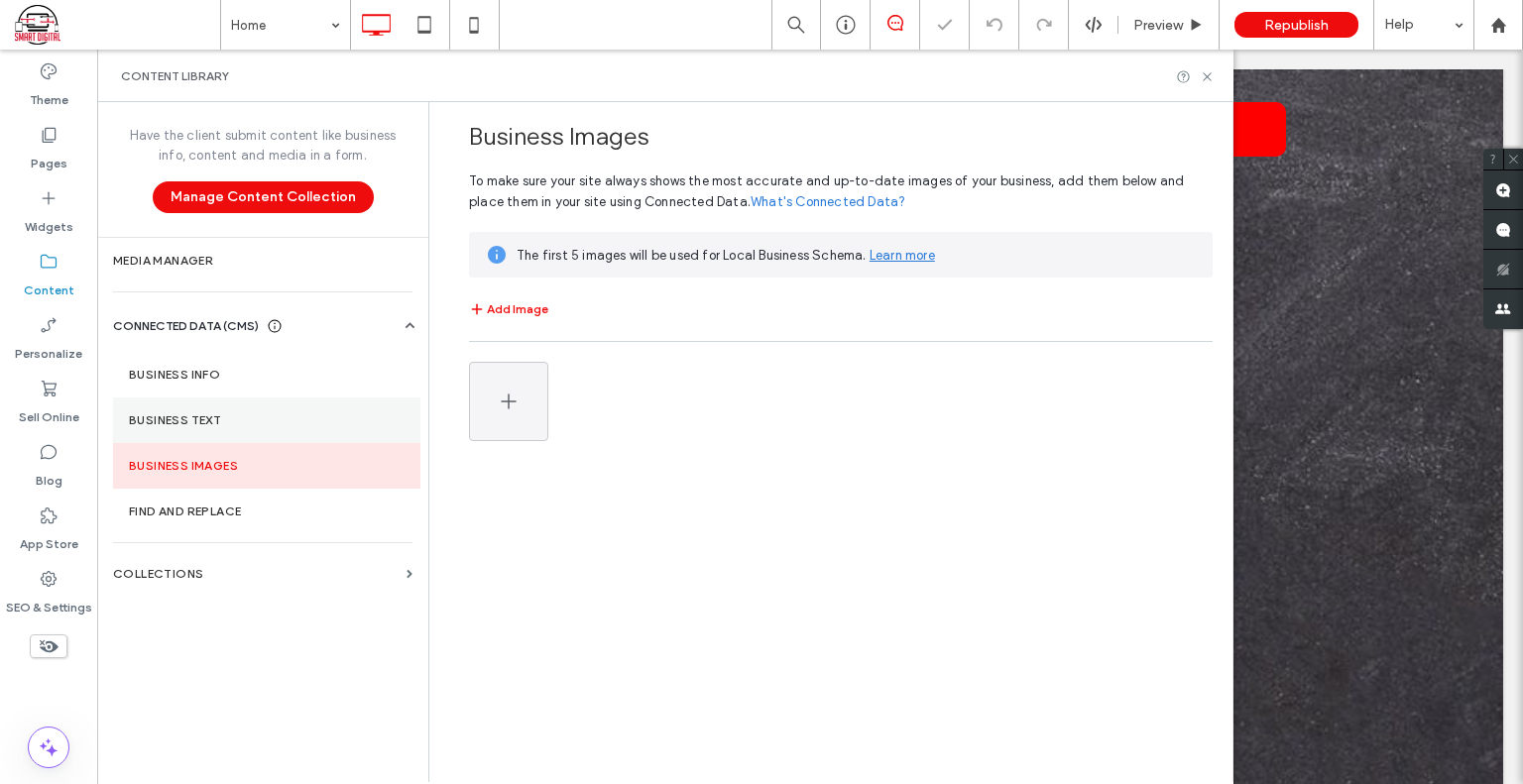 click on "Business Text" at bounding box center [267, 420] 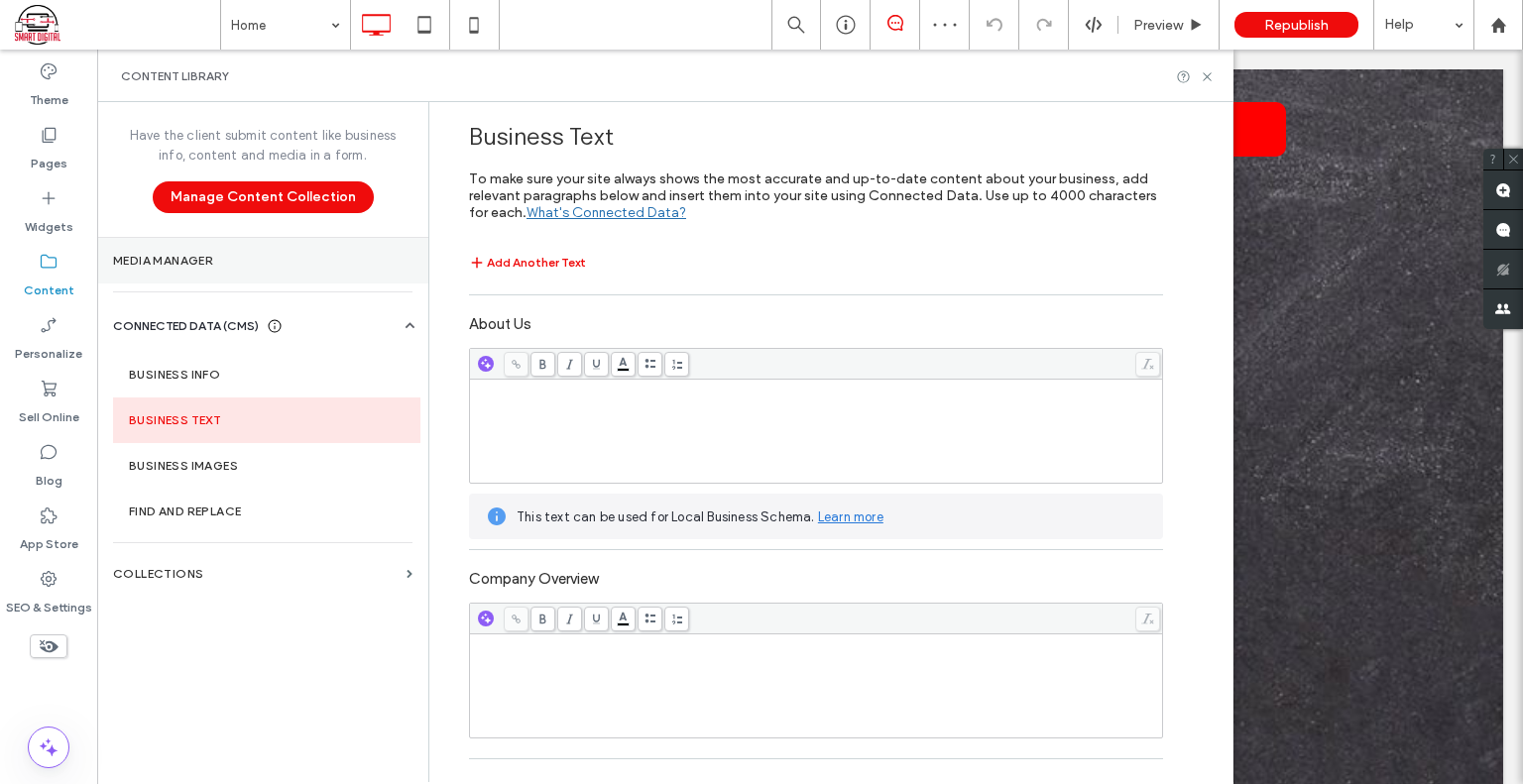 click on "Media Manager" at bounding box center [263, 261] 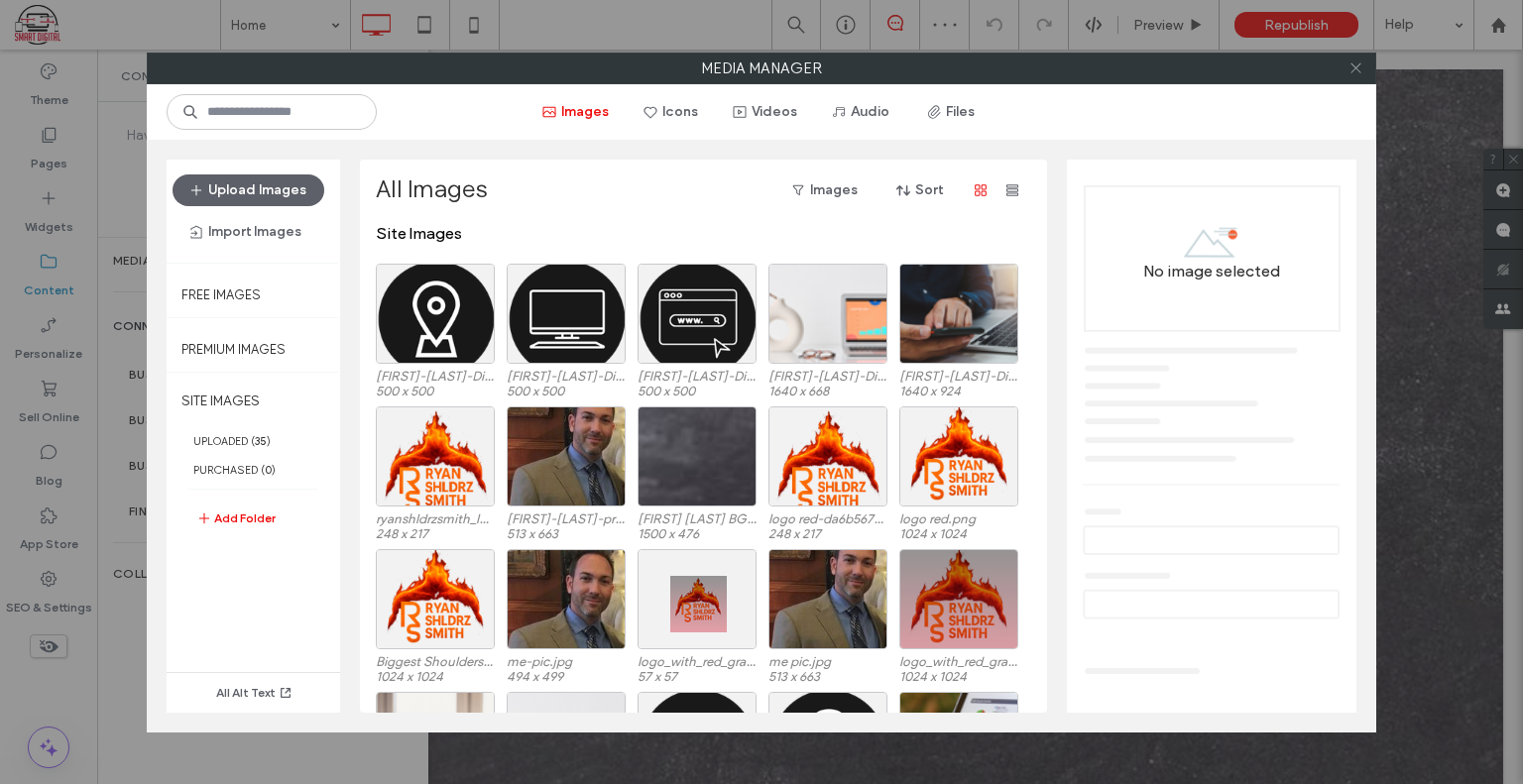 click 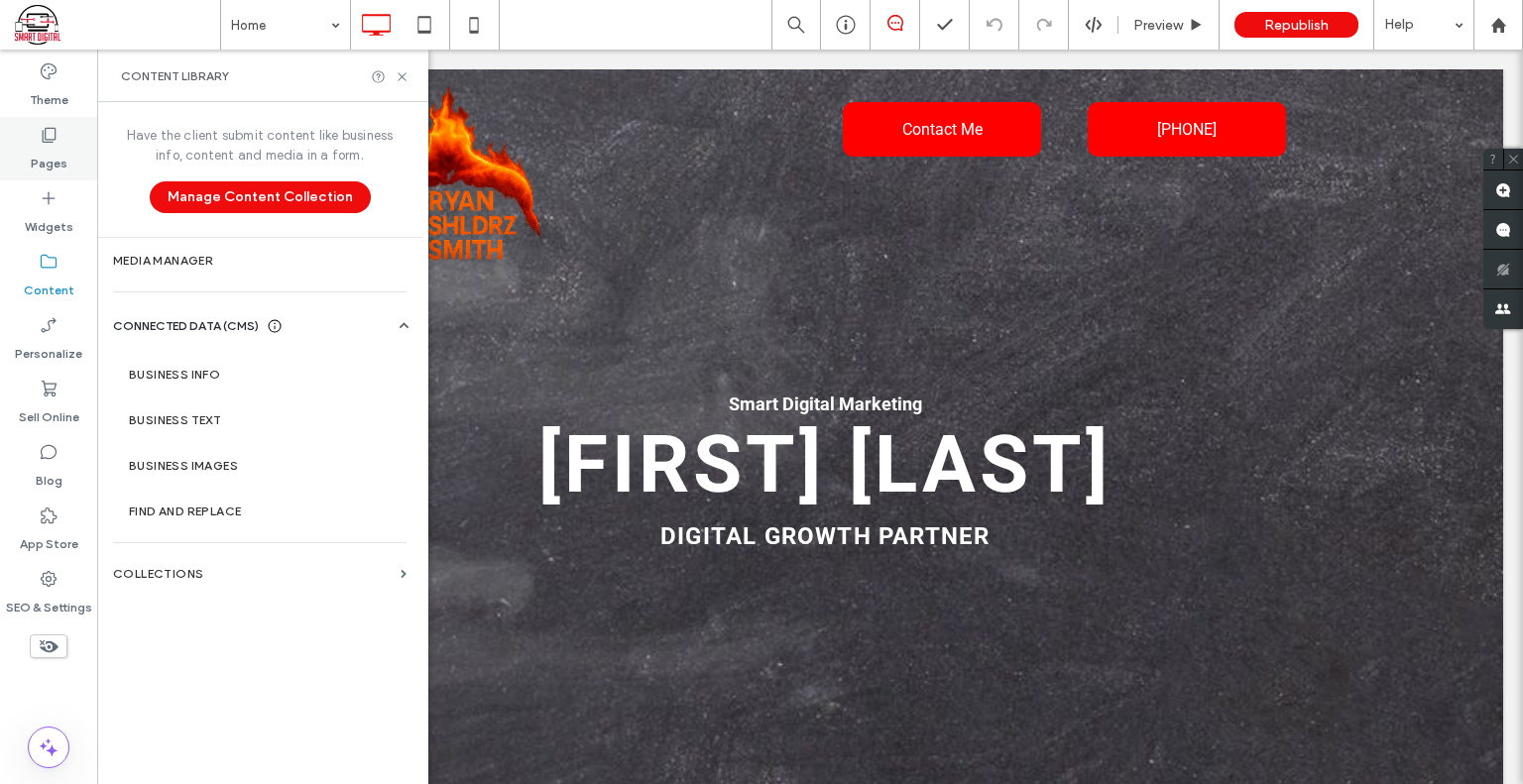 click on "Pages" at bounding box center (49, 149) 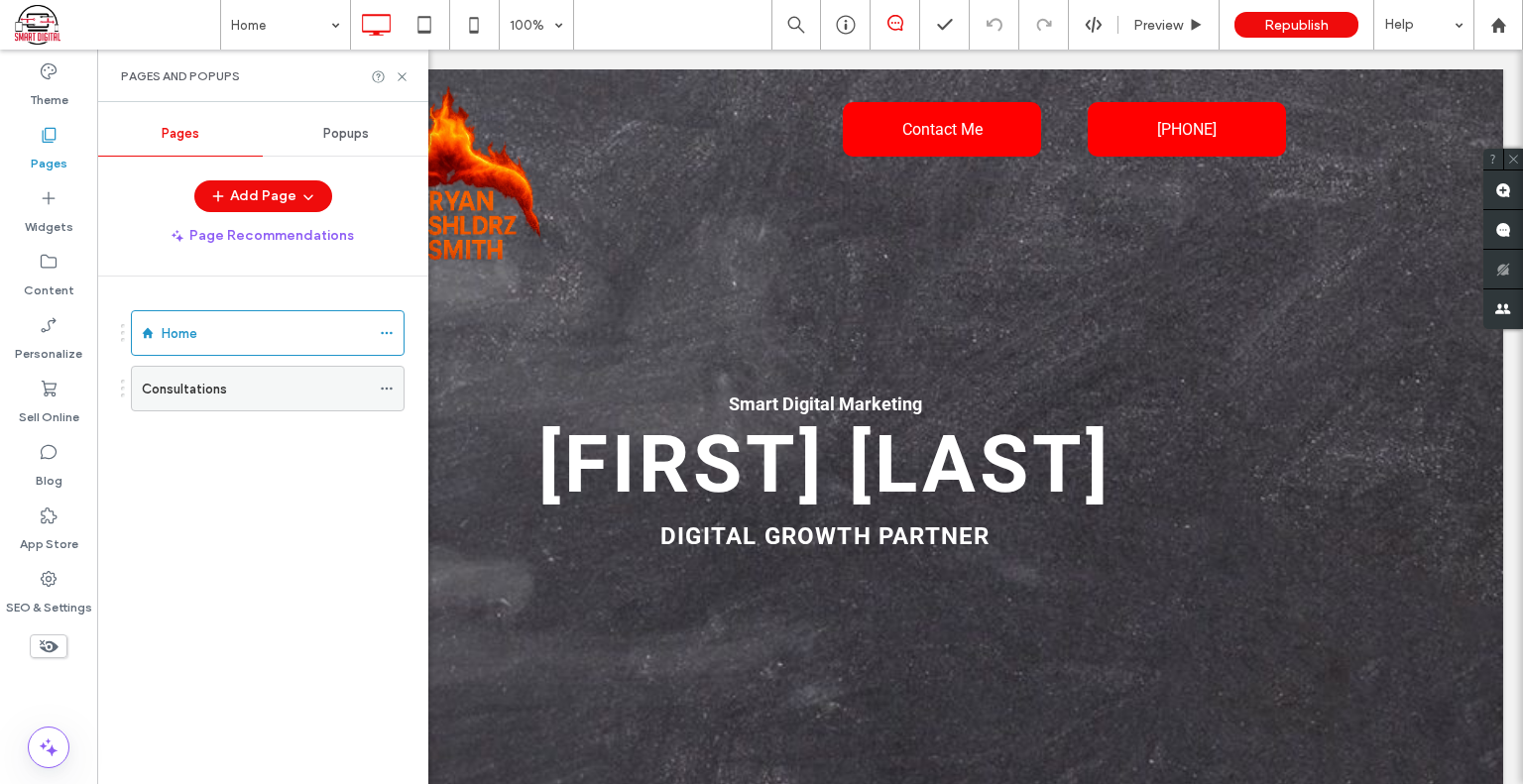 click on "Consultations" at bounding box center [256, 389] 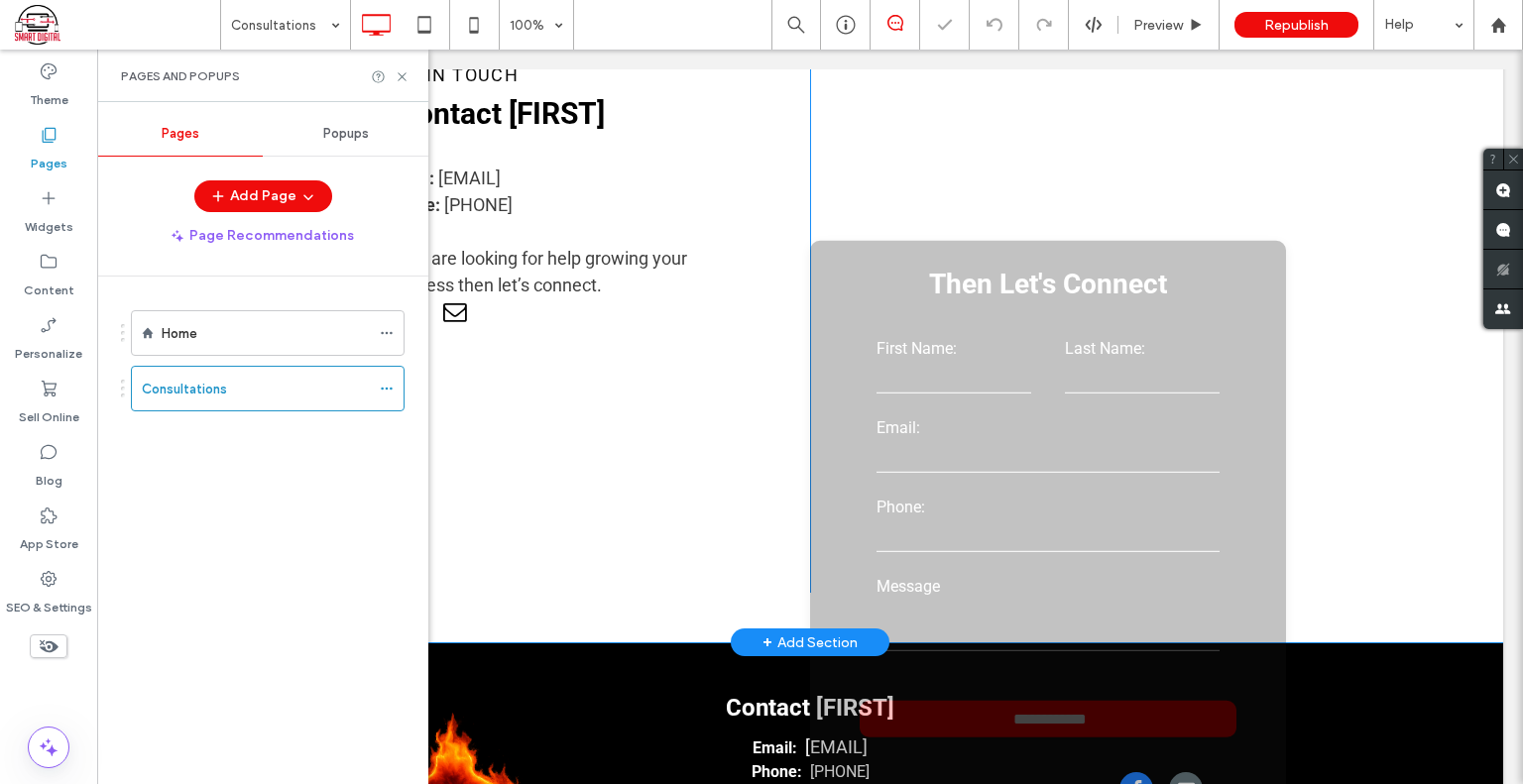 scroll, scrollTop: 595, scrollLeft: 0, axis: vertical 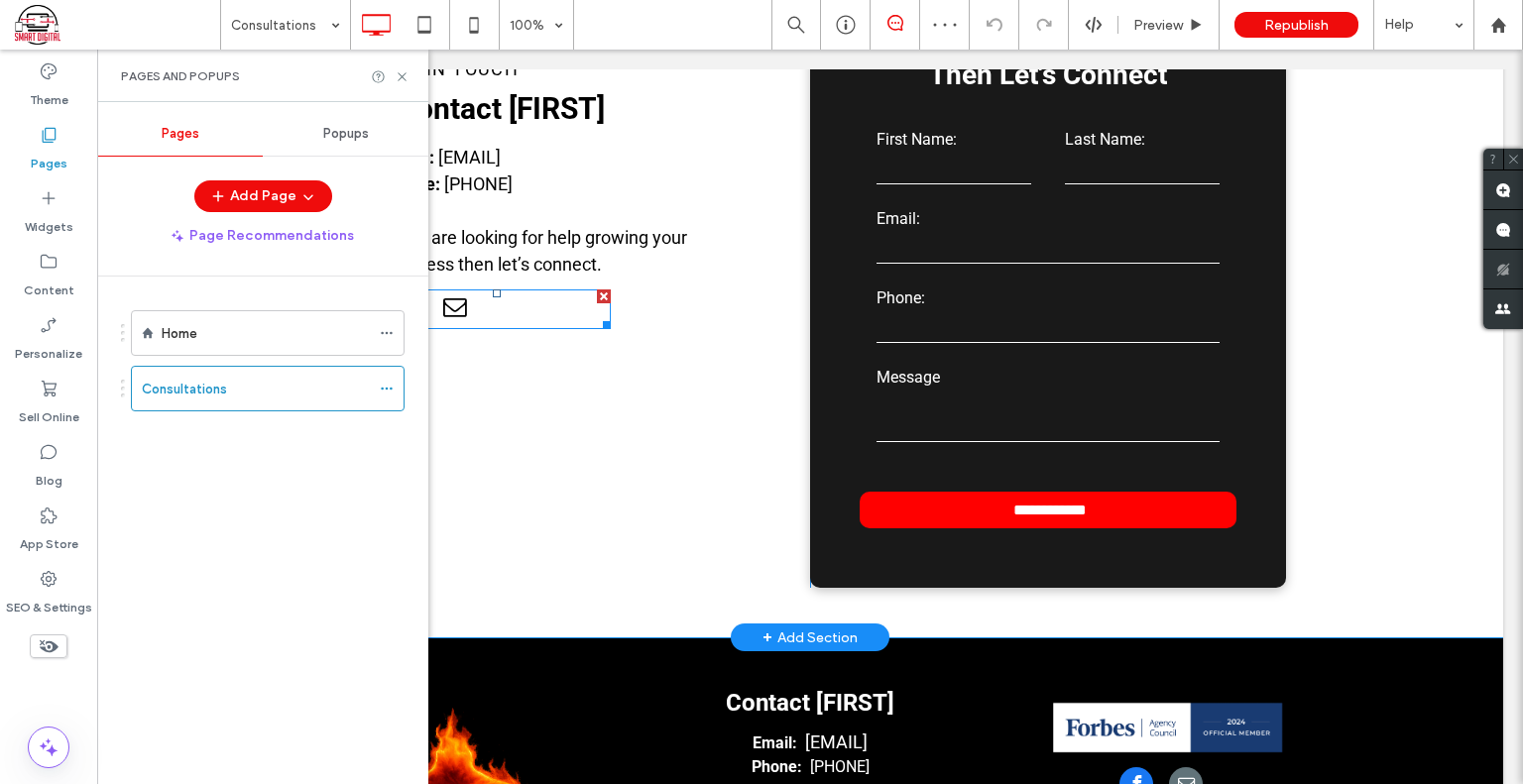 click at bounding box center [454, 306] 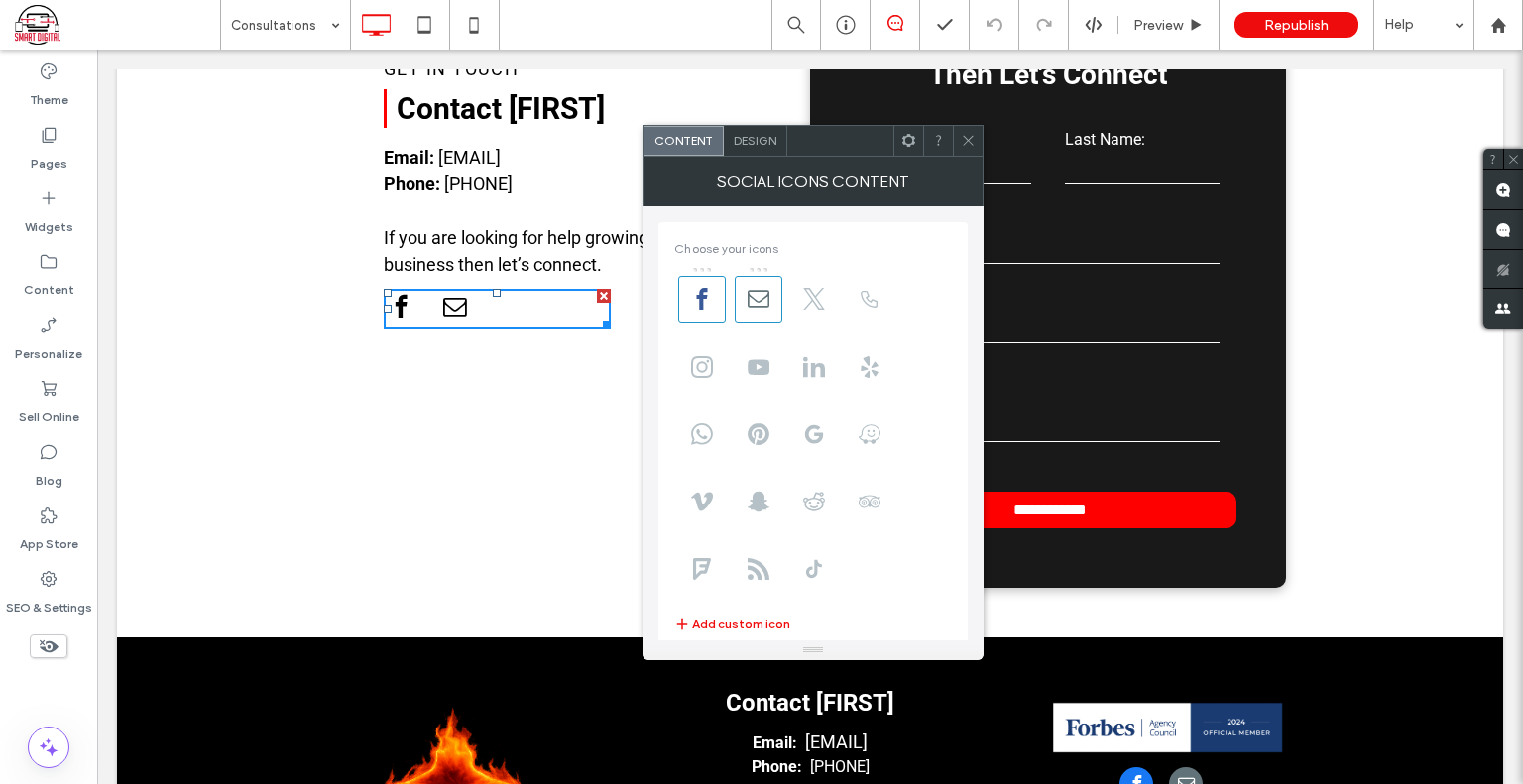 click on "Design" at bounding box center (756, 141) 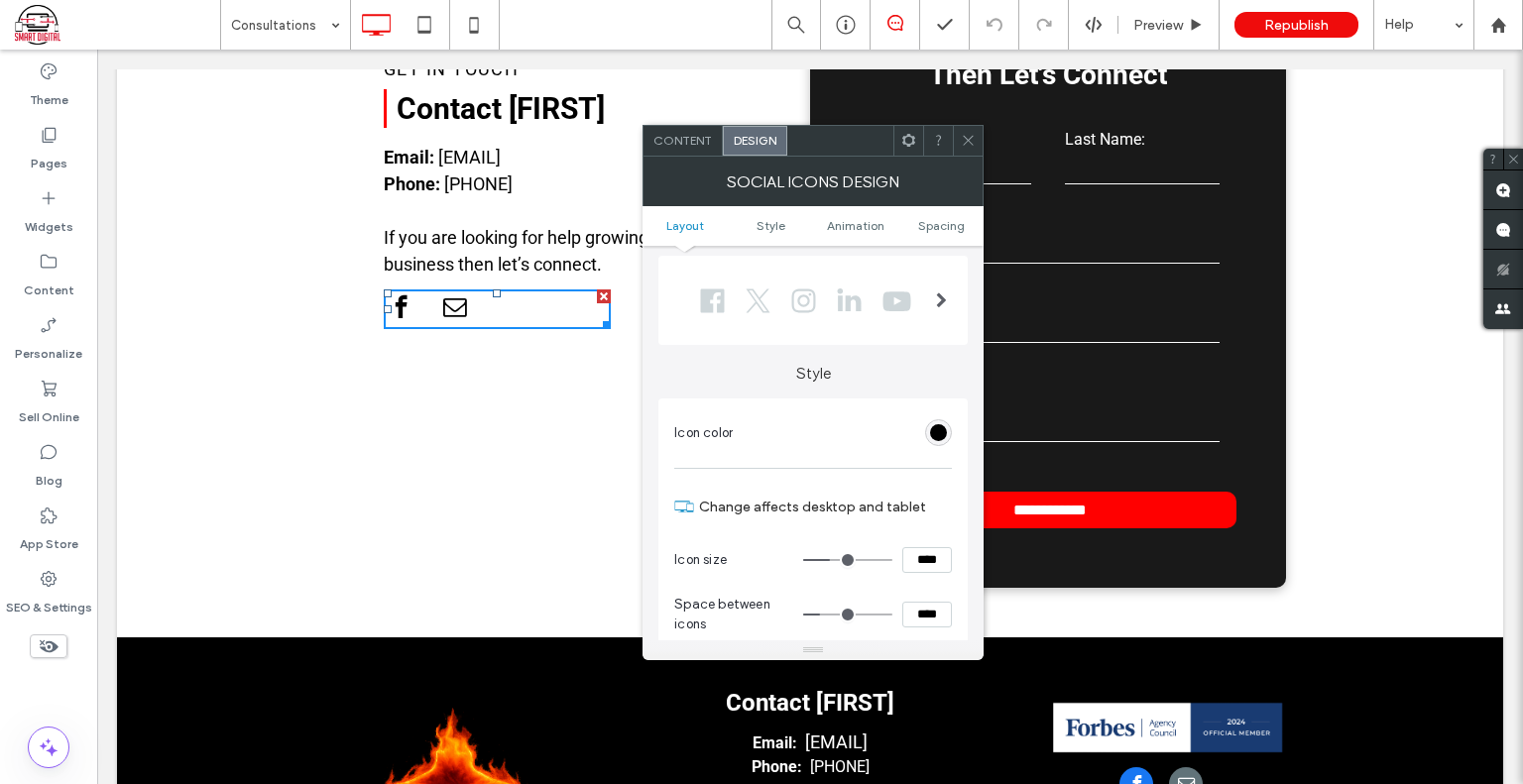 scroll, scrollTop: 0, scrollLeft: 0, axis: both 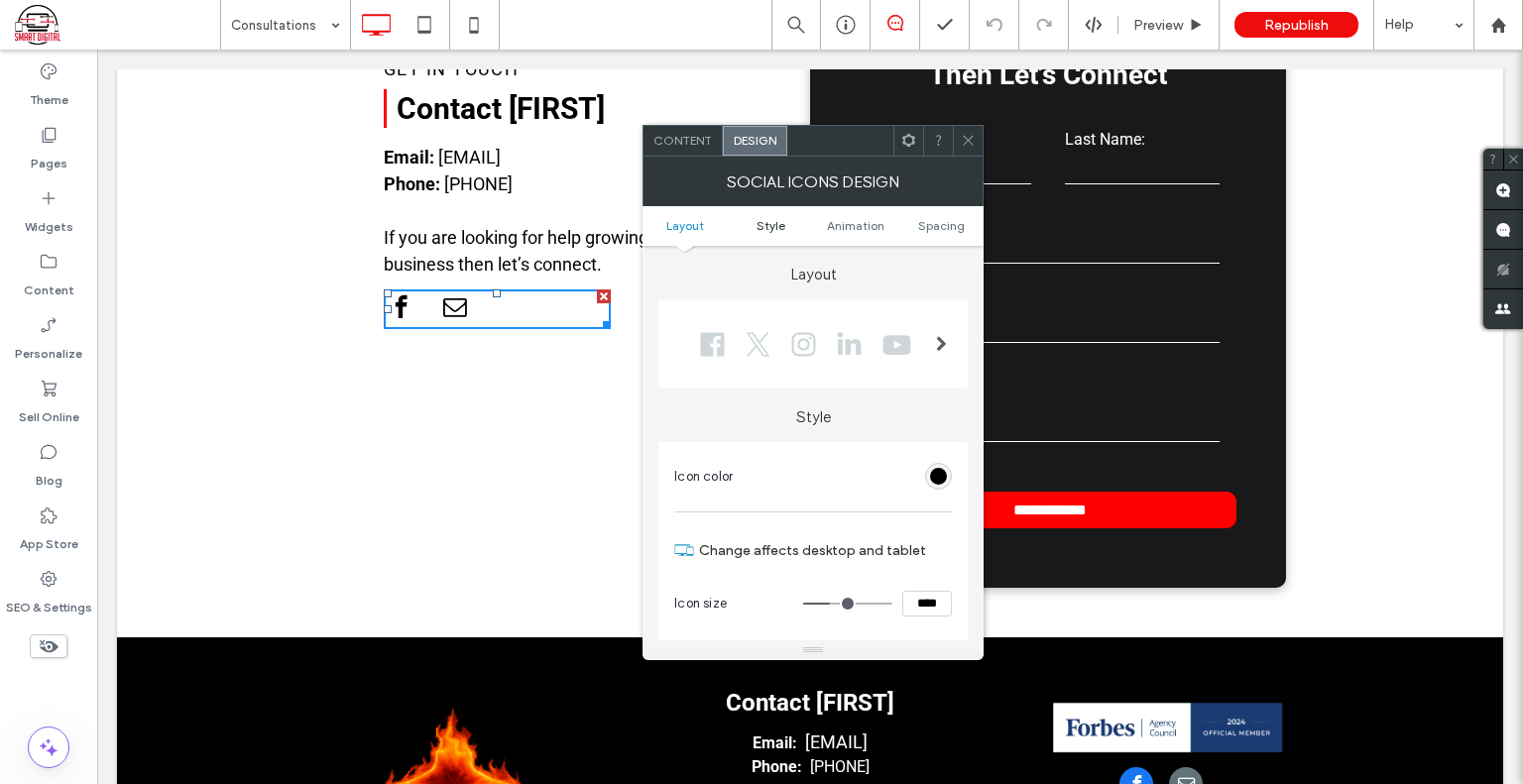click on "Layout Style Animation Spacing" at bounding box center (813, 226) 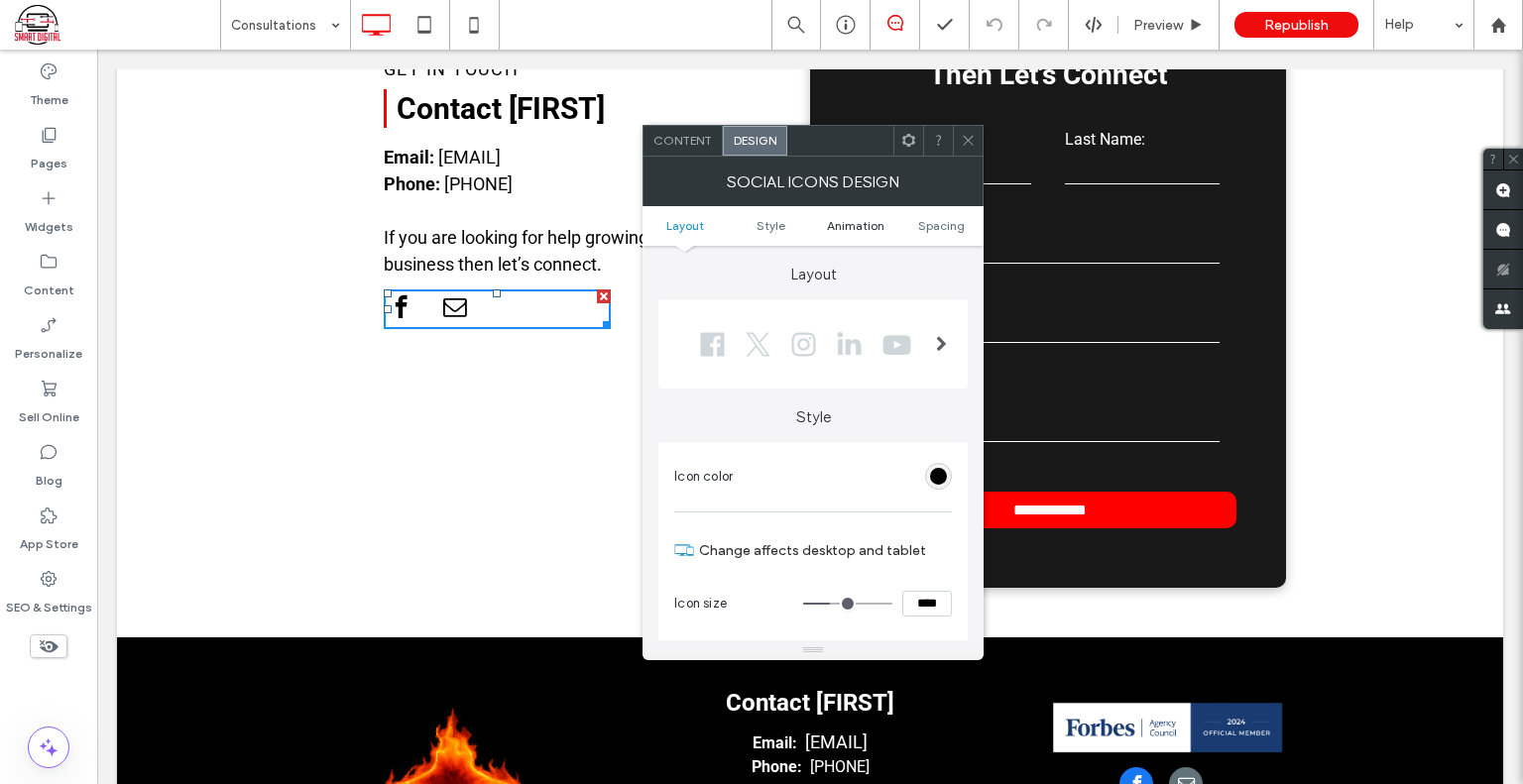 click on "Animation" at bounding box center [856, 225] 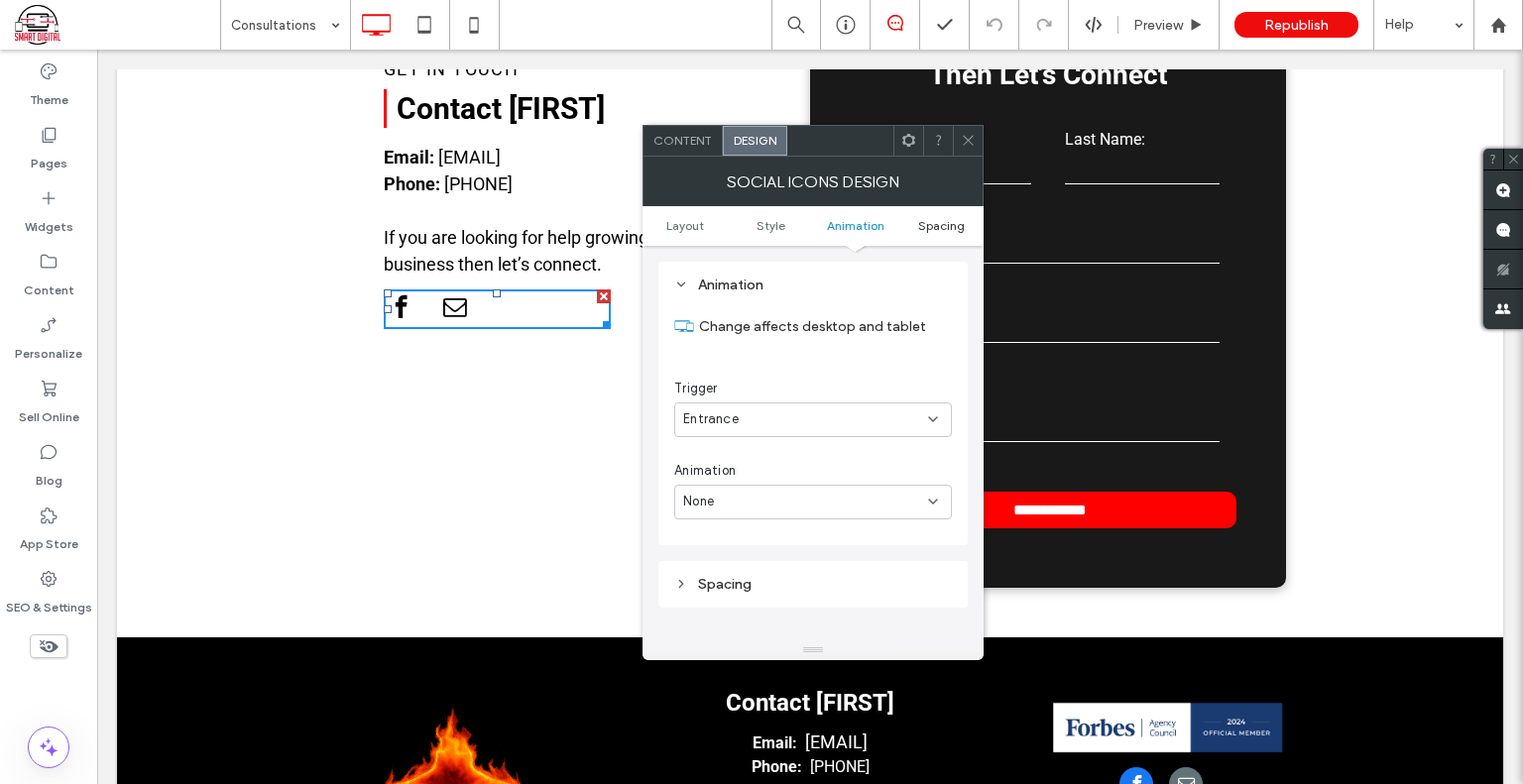 click on "Spacing" at bounding box center [941, 225] 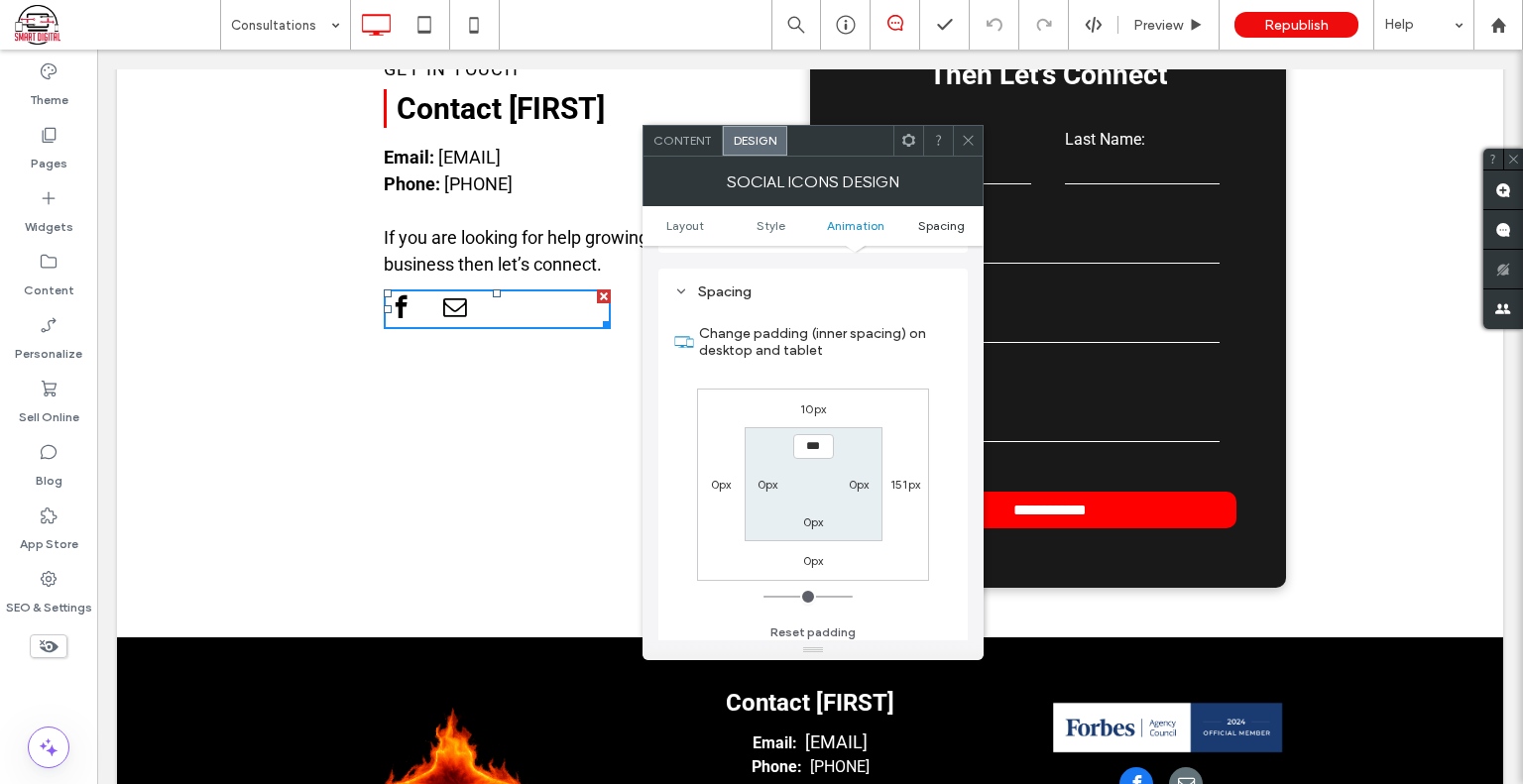 scroll, scrollTop: 1042, scrollLeft: 0, axis: vertical 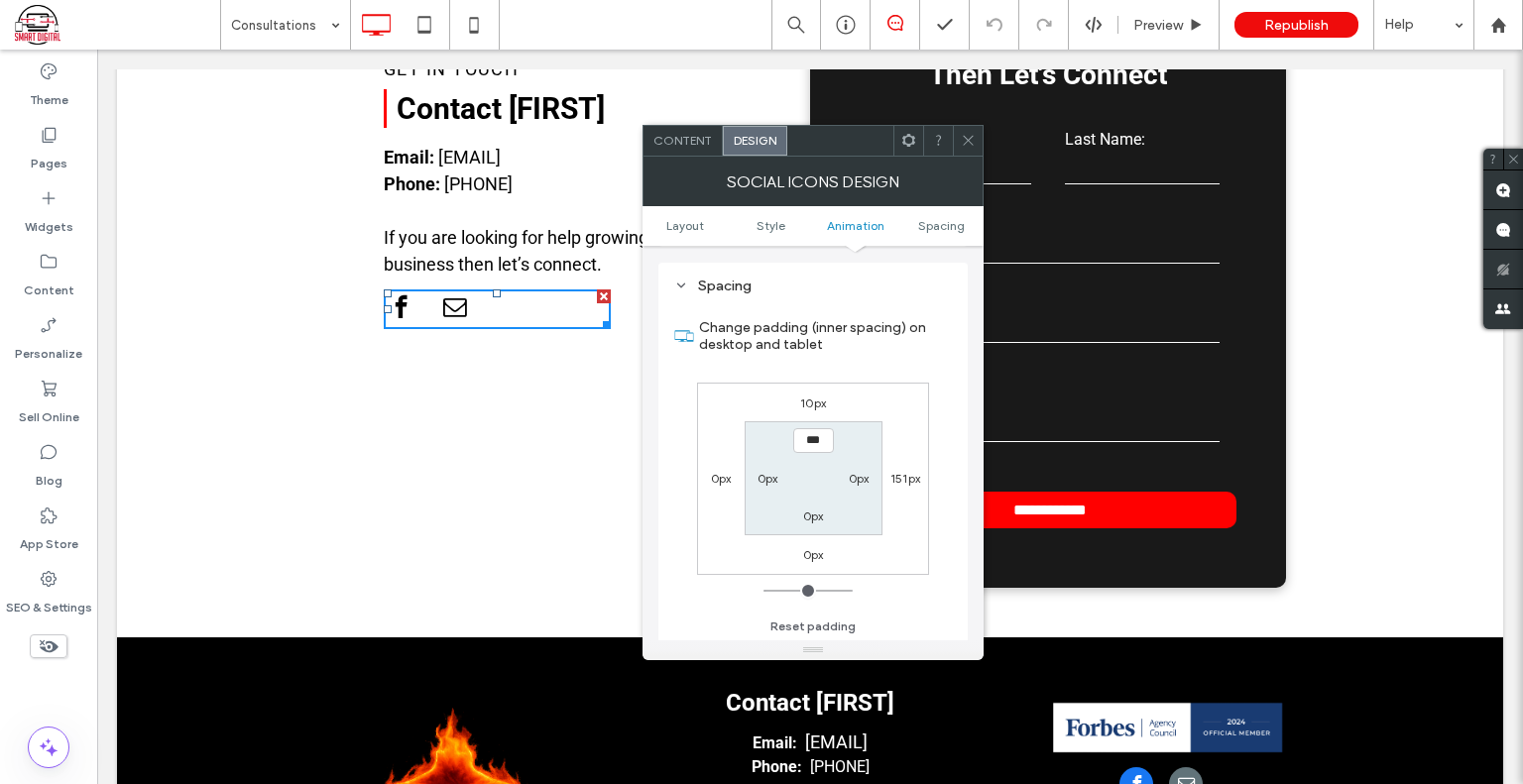 click on "Social Icons Design" at bounding box center (813, 181) 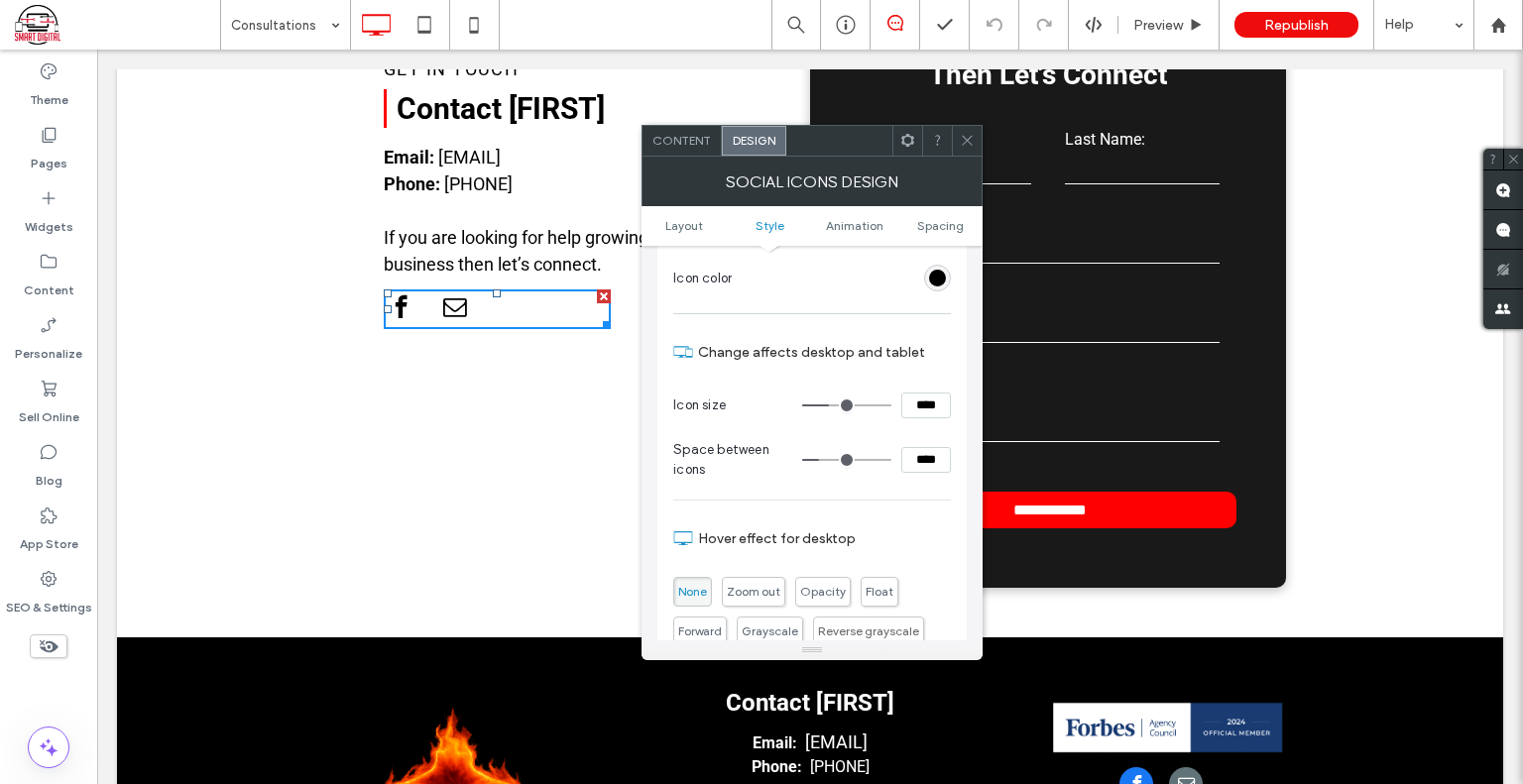 scroll, scrollTop: 0, scrollLeft: 0, axis: both 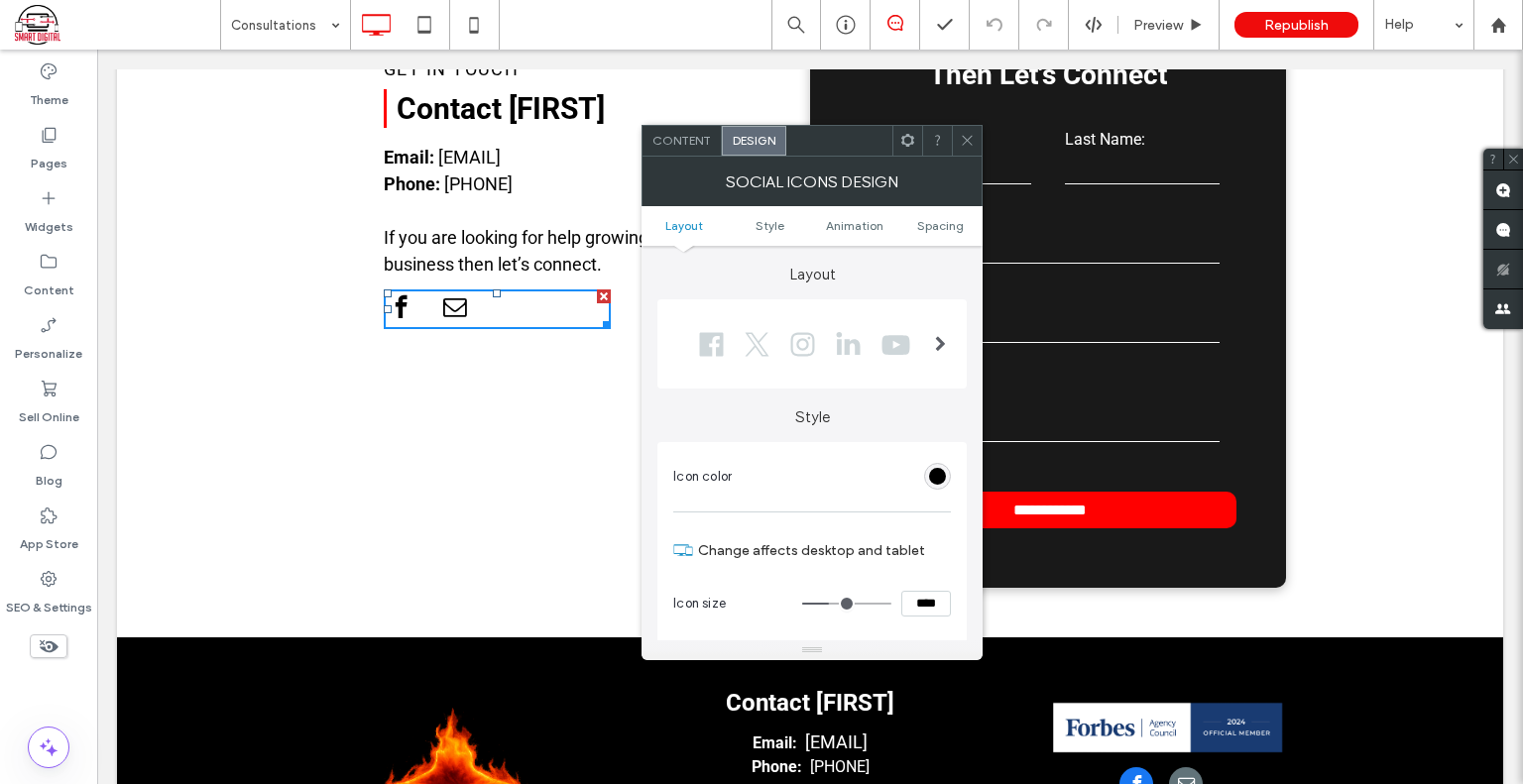 click on "Content" at bounding box center [682, 141] 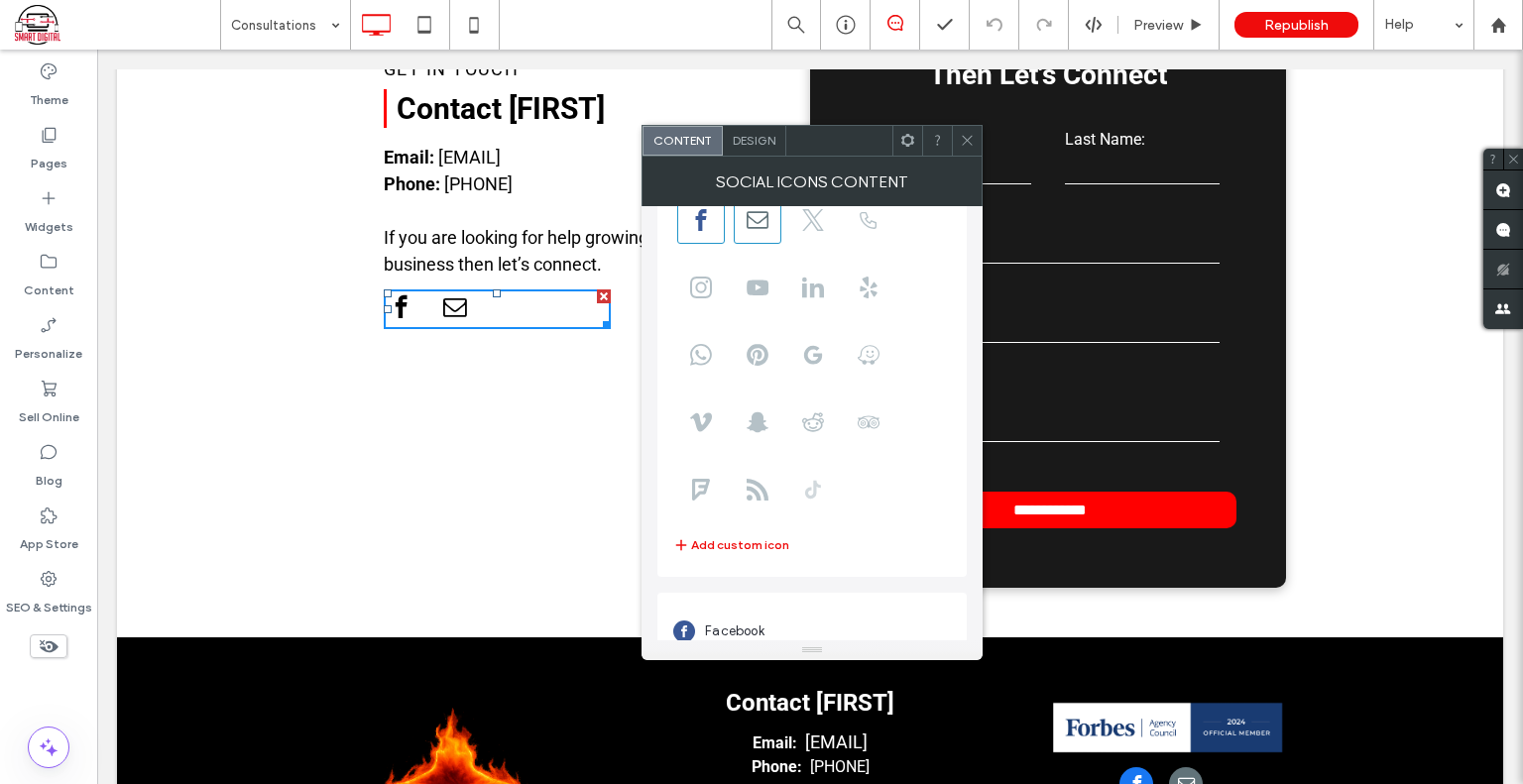 scroll, scrollTop: 245, scrollLeft: 0, axis: vertical 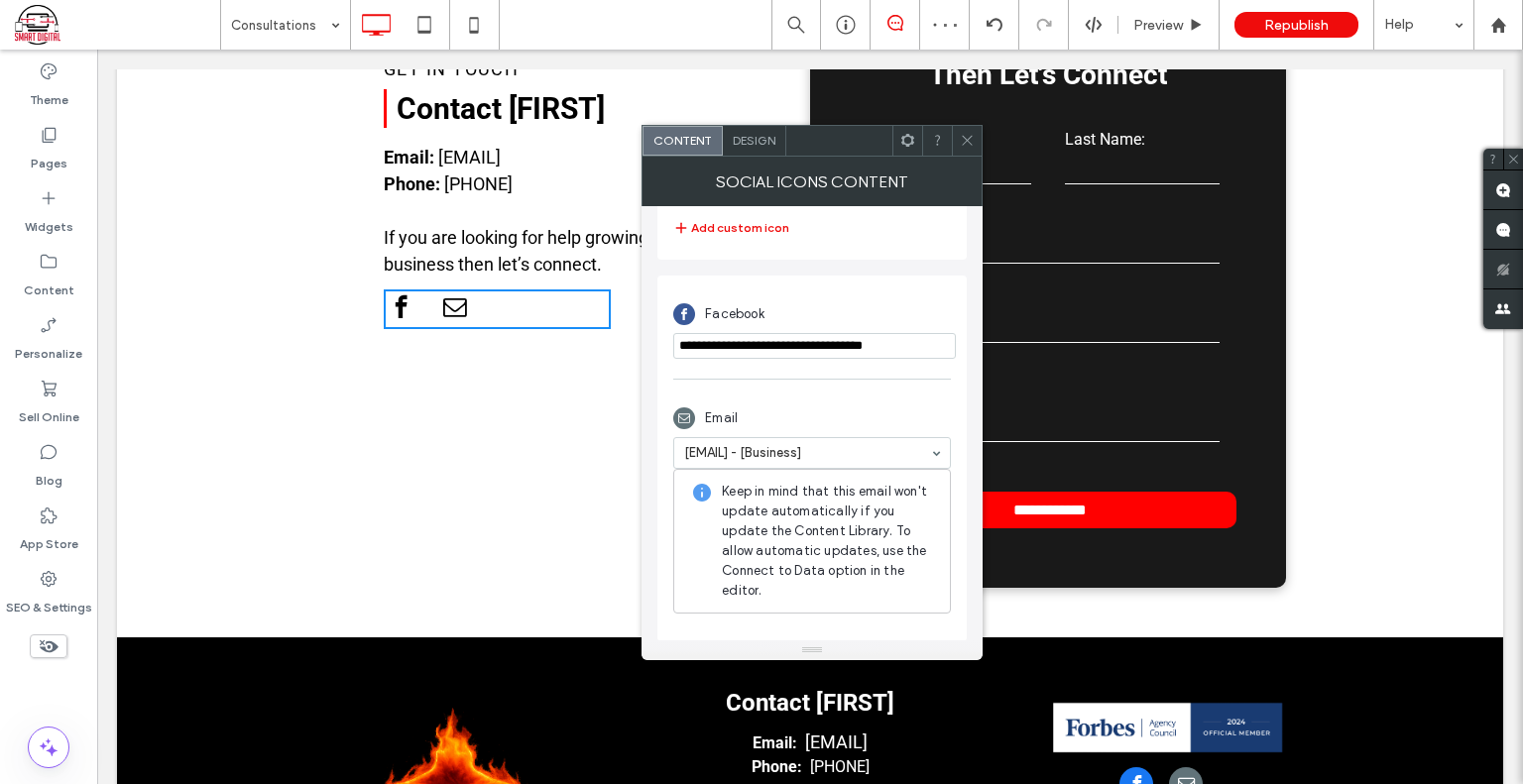 click on "**********" at bounding box center (812, 458) 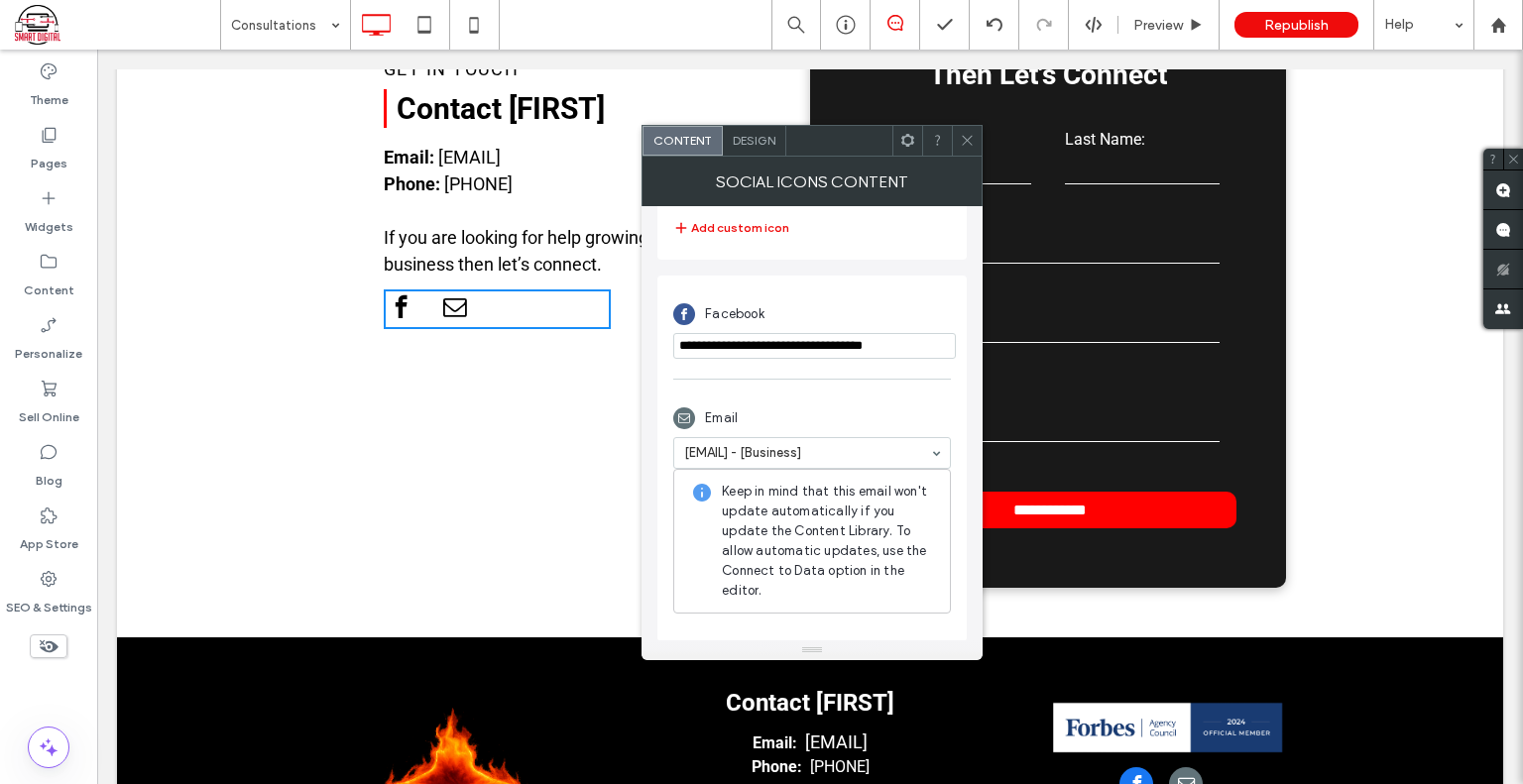 click on "**********" at bounding box center [812, 458] 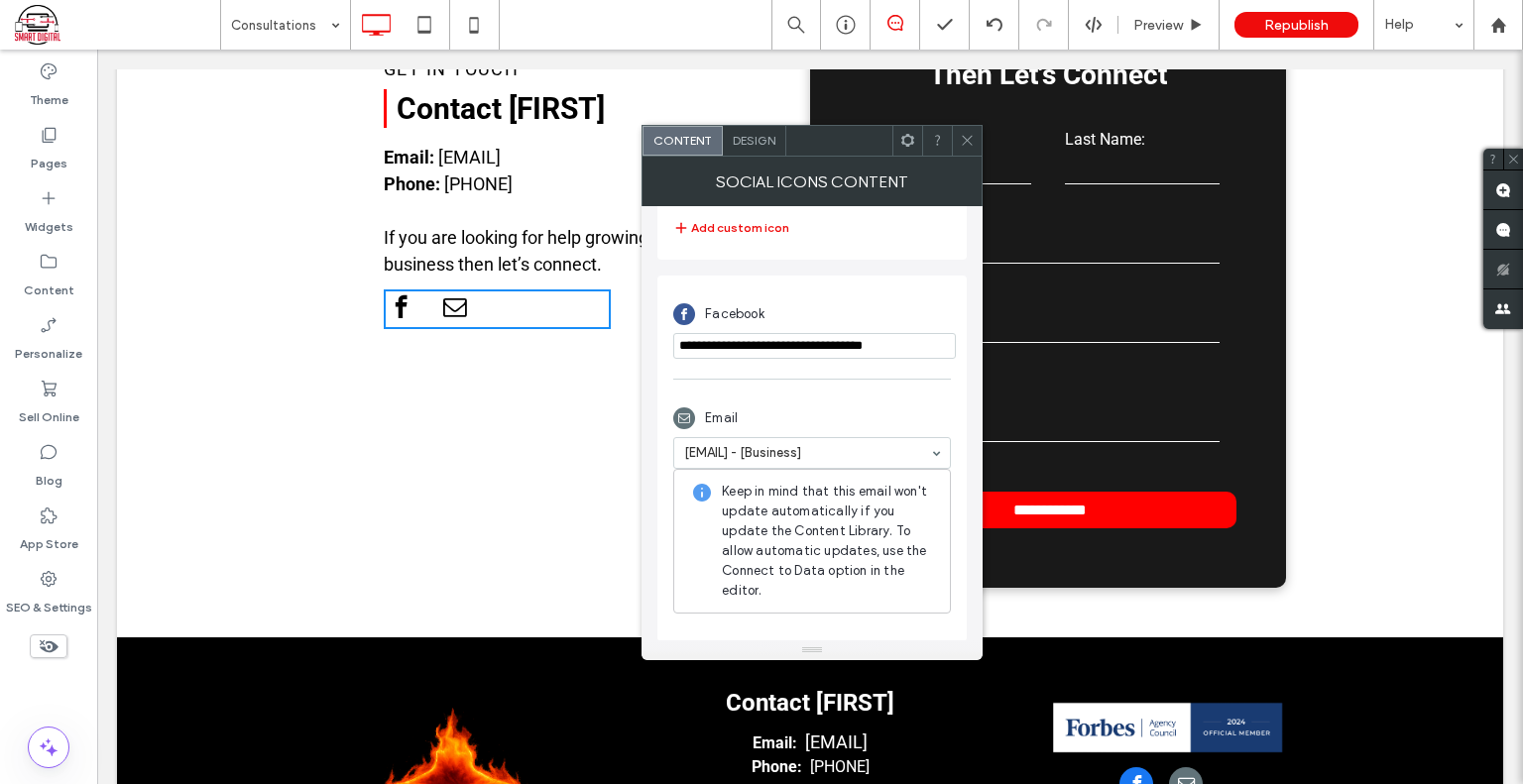 click at bounding box center [967, 141] 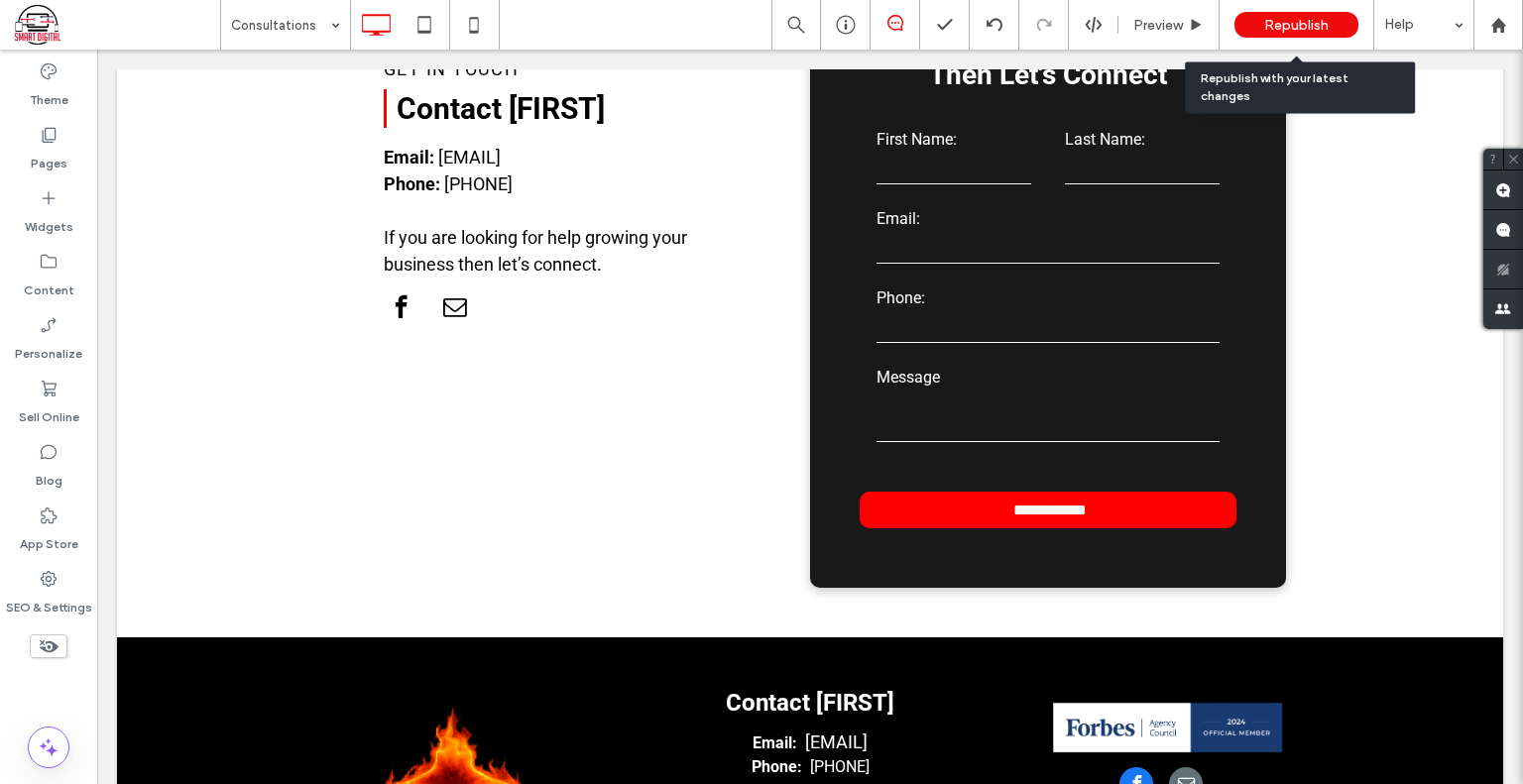 click on "Republish" at bounding box center [1296, 25] 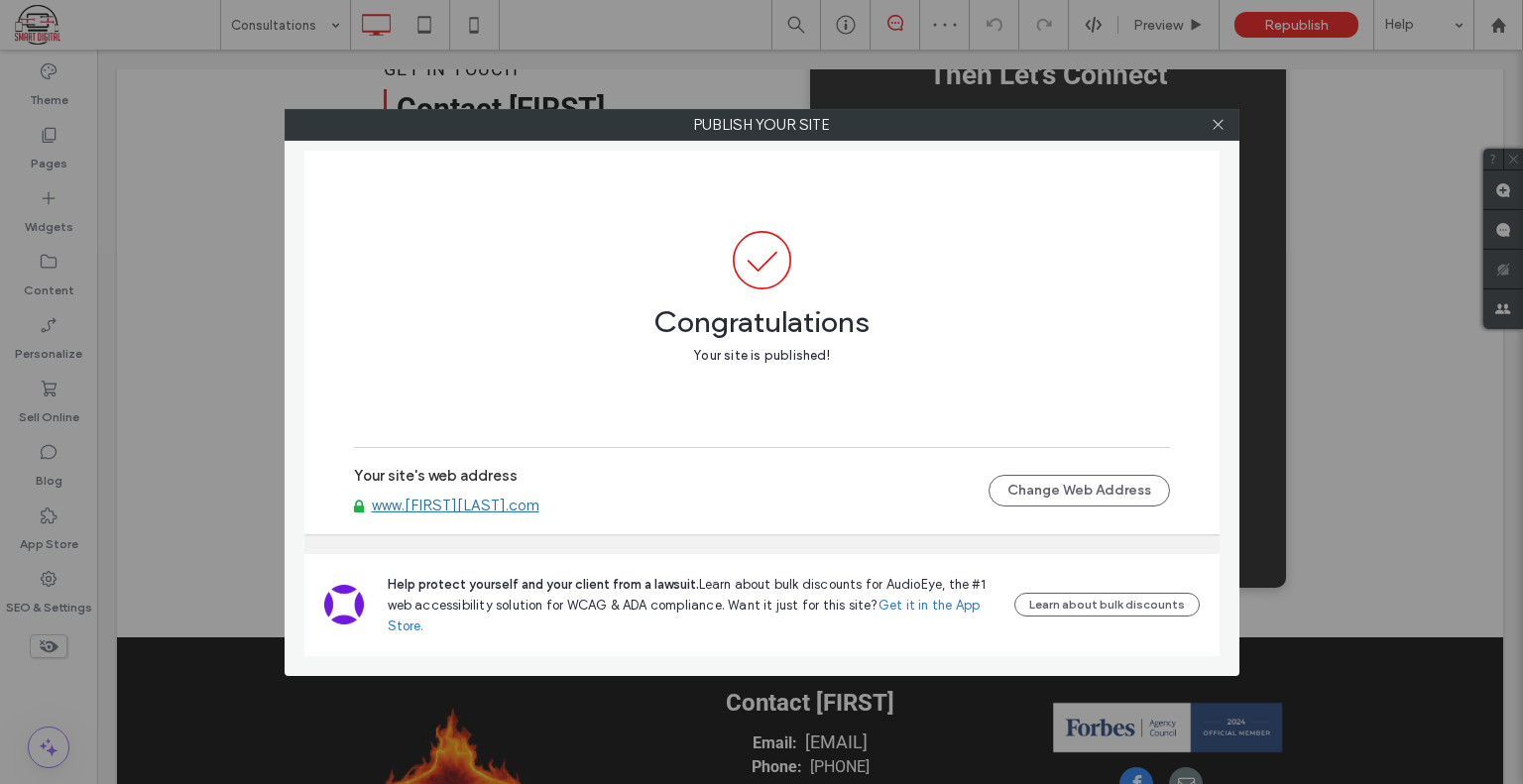 click on "www.ryanshldrzsmith.com" at bounding box center [455, 505] 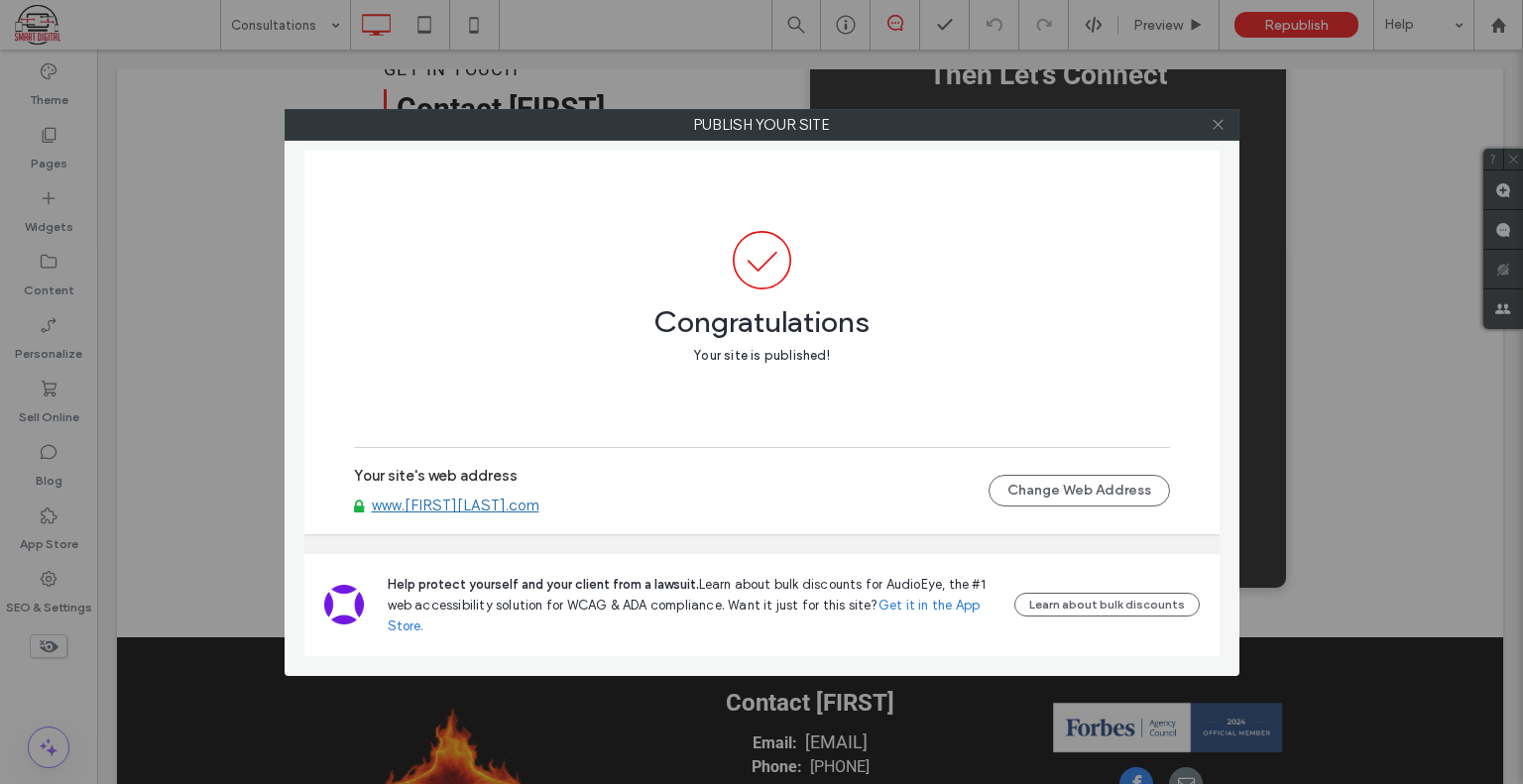 click 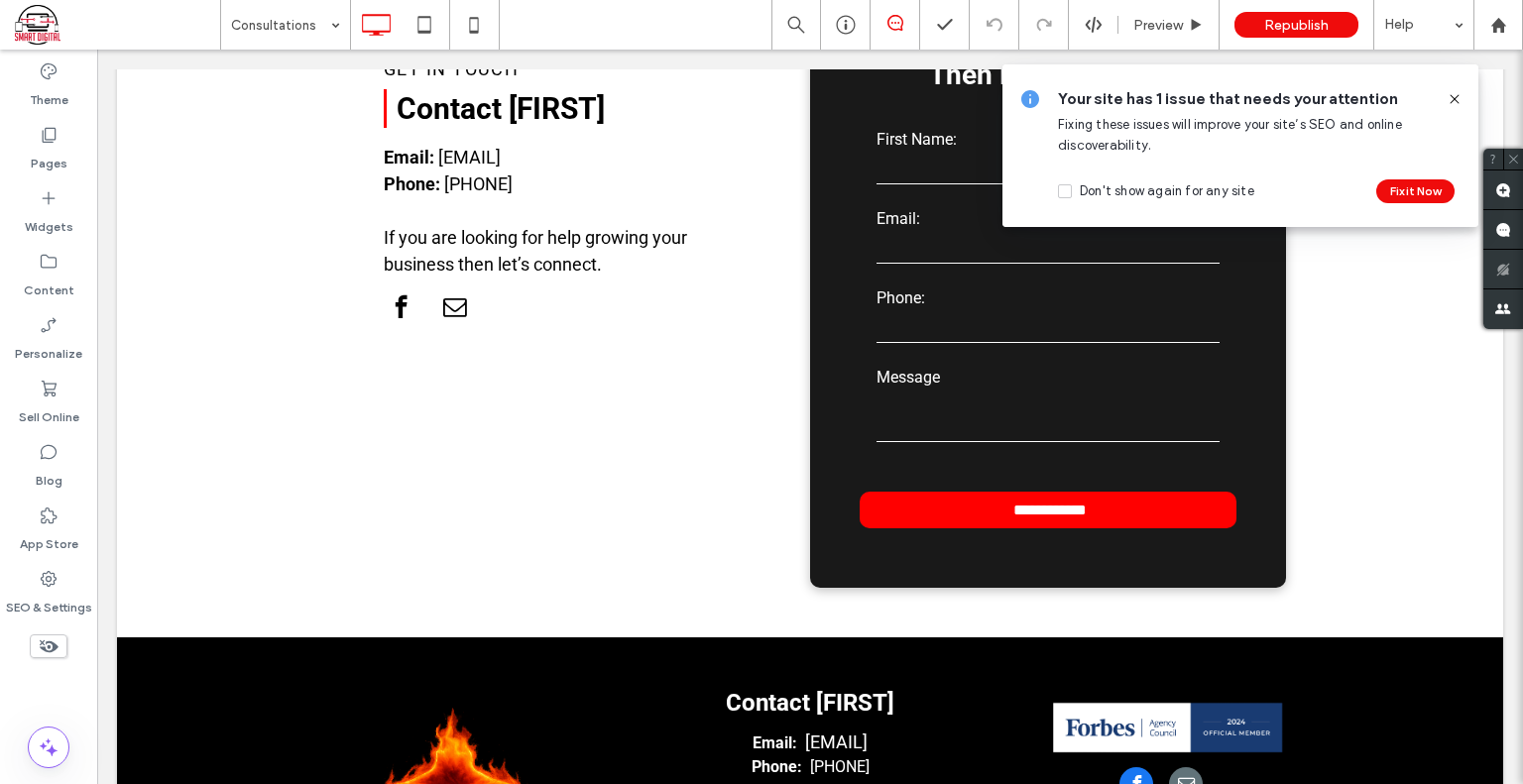 click on "Don't show again for any site Fix it Now" at bounding box center [1244, 187] 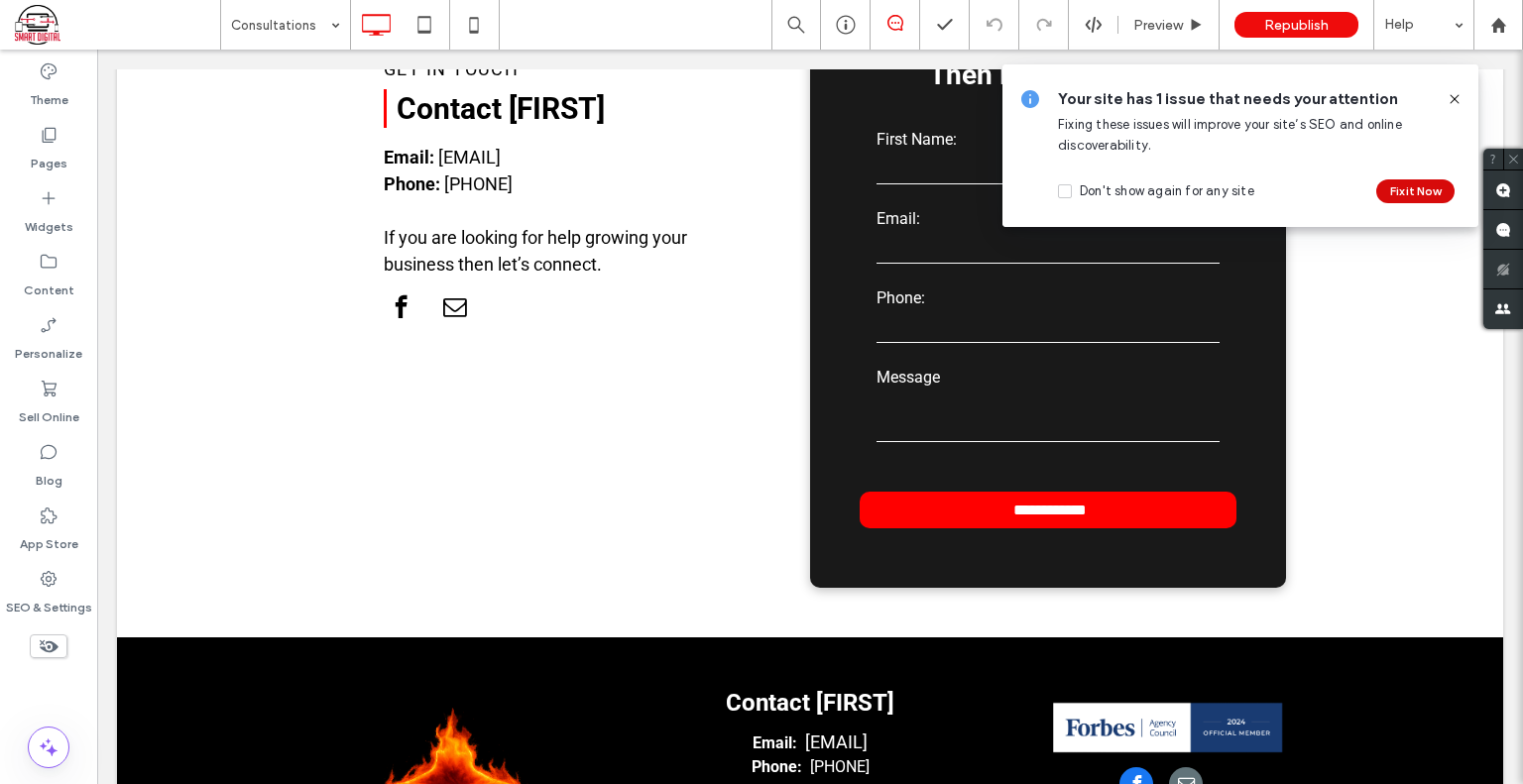 click on "Fix it Now" at bounding box center (1415, 191) 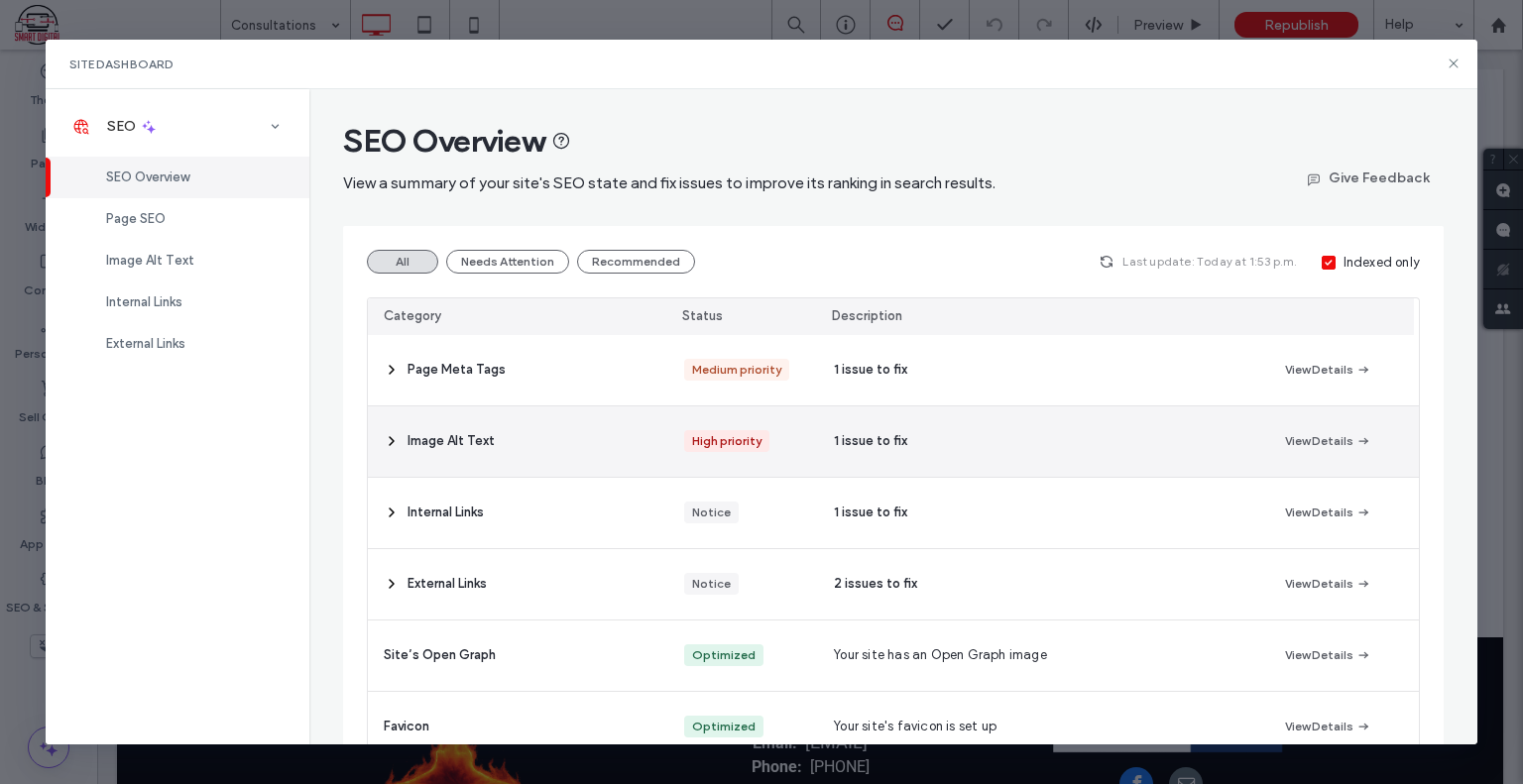 click 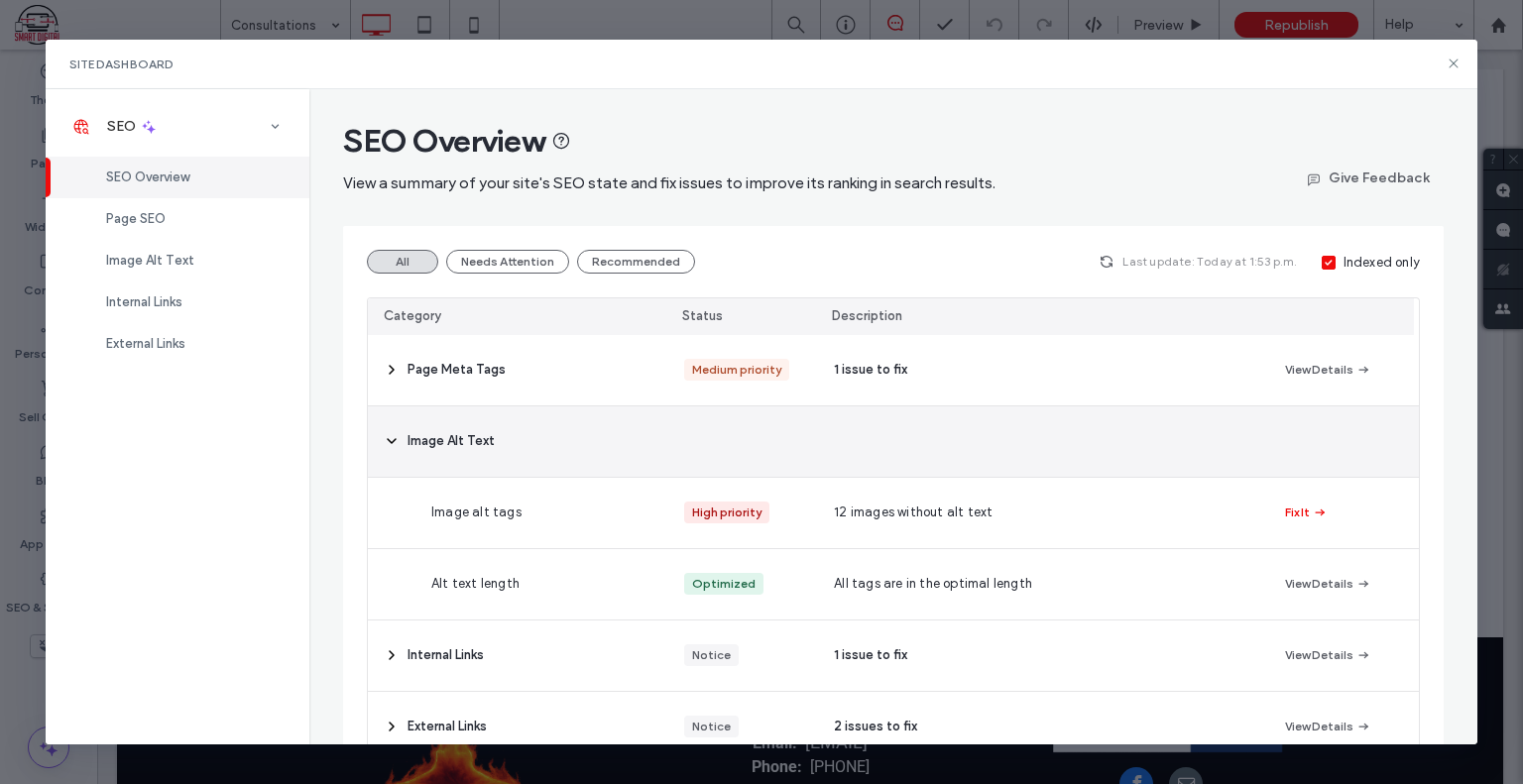 click 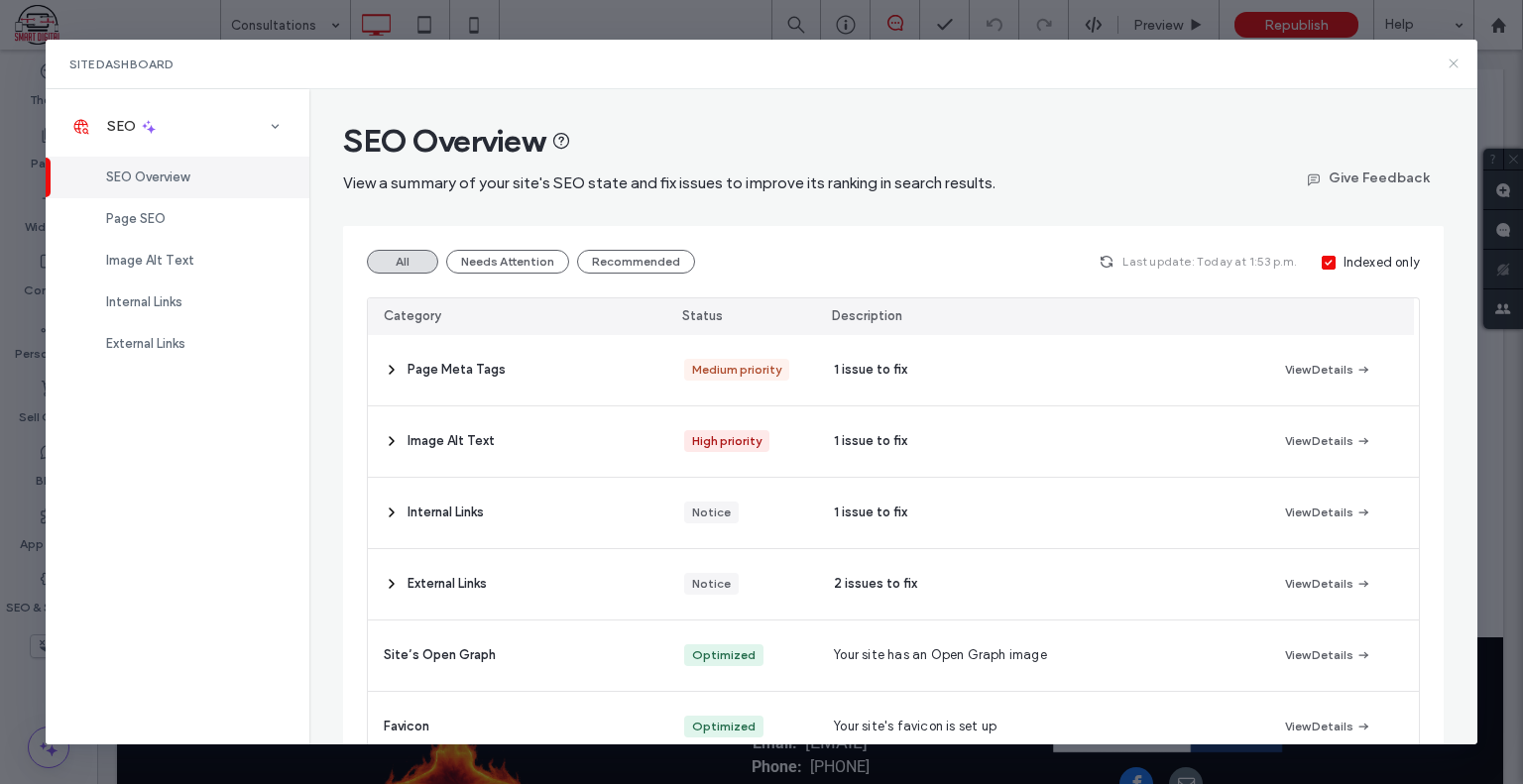 click 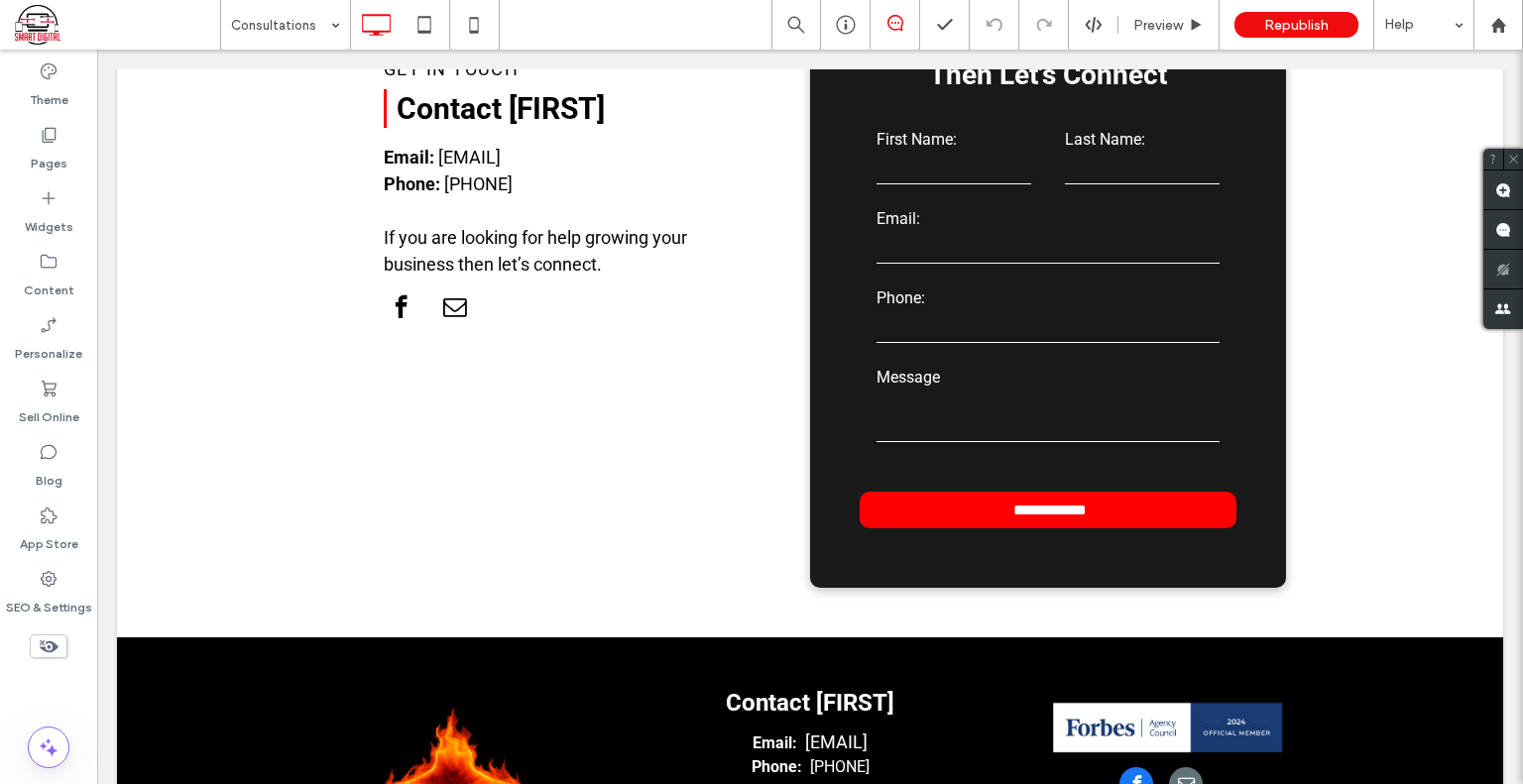 click at bounding box center (117, 25) 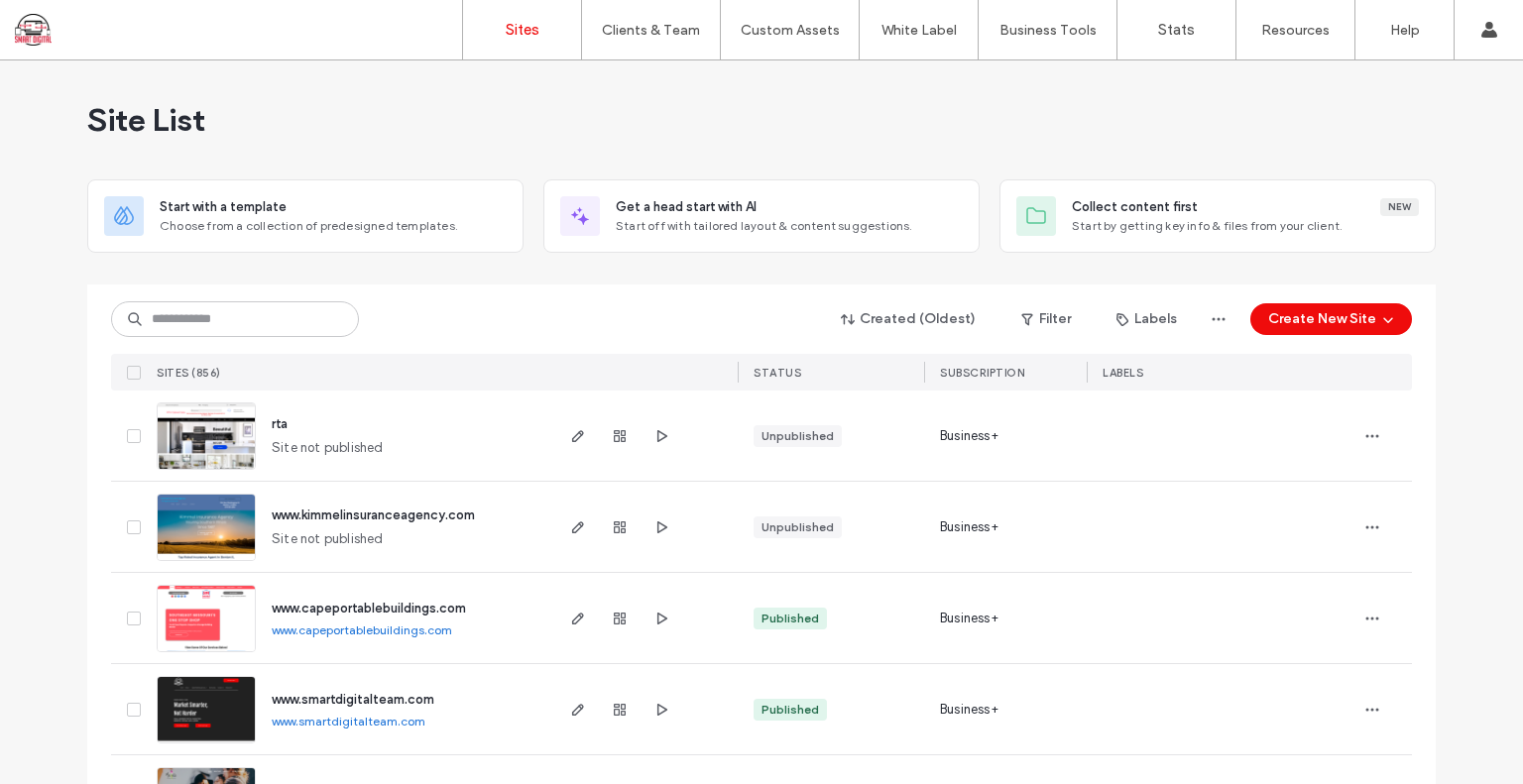 scroll, scrollTop: 0, scrollLeft: 0, axis: both 